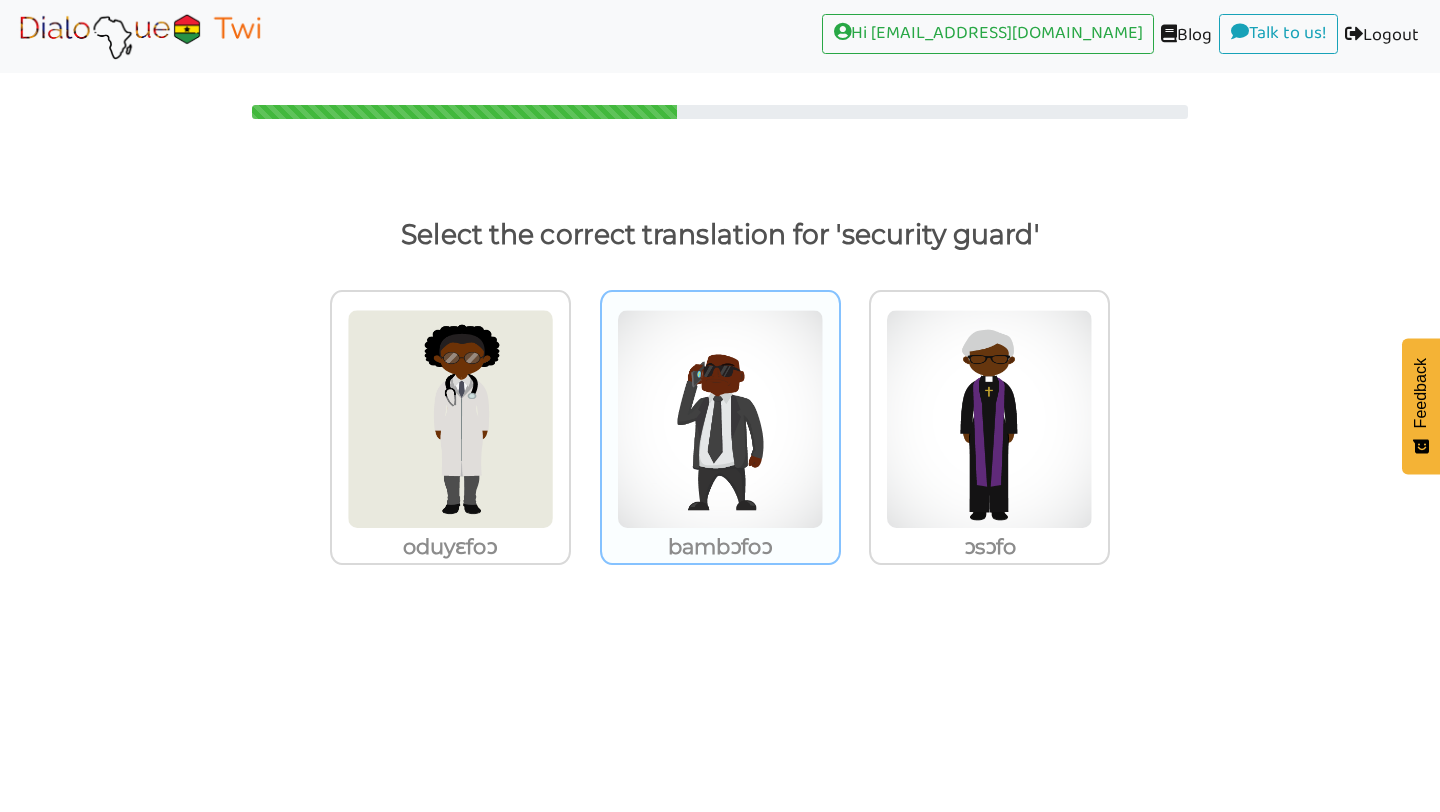 scroll, scrollTop: 0, scrollLeft: 0, axis: both 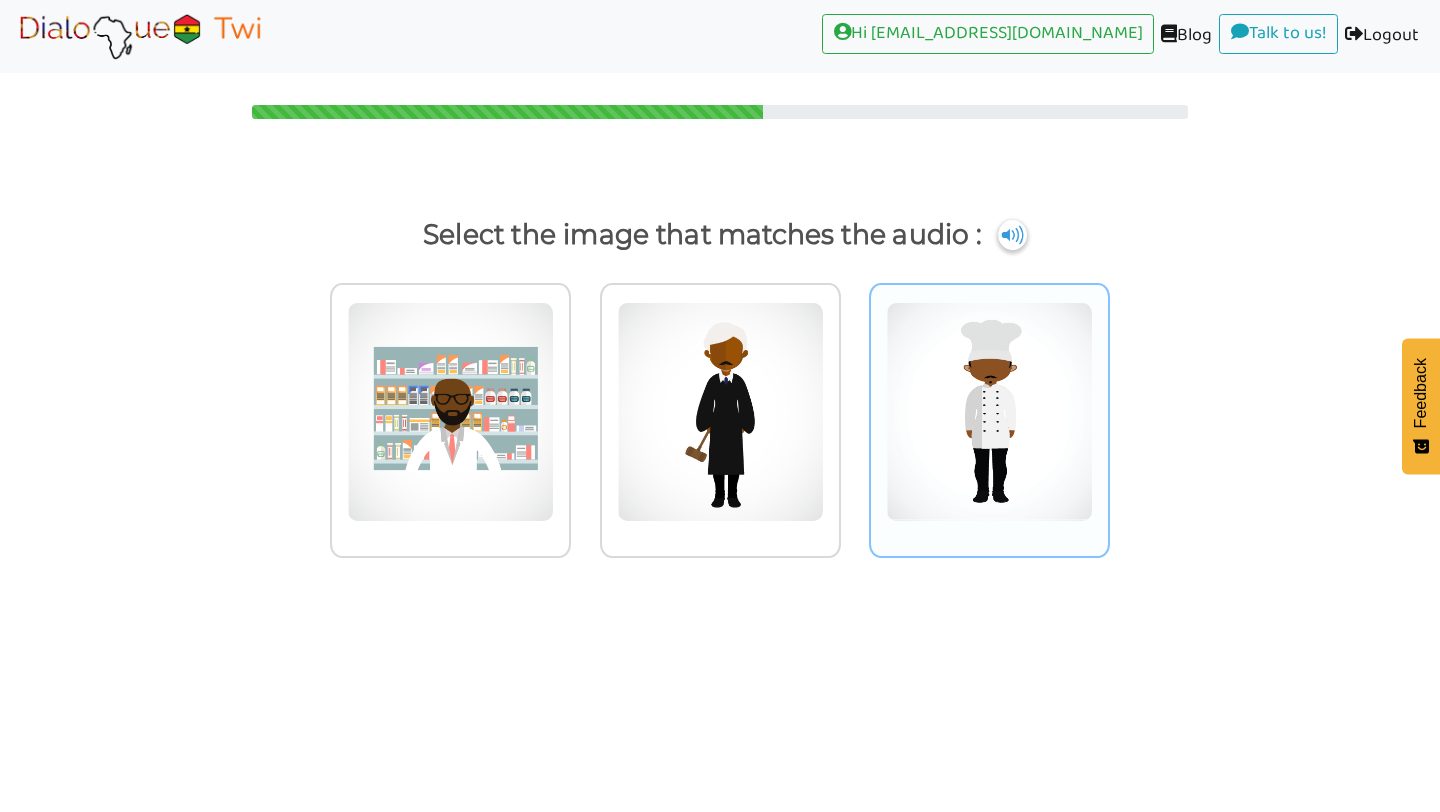 click at bounding box center (450, 412) 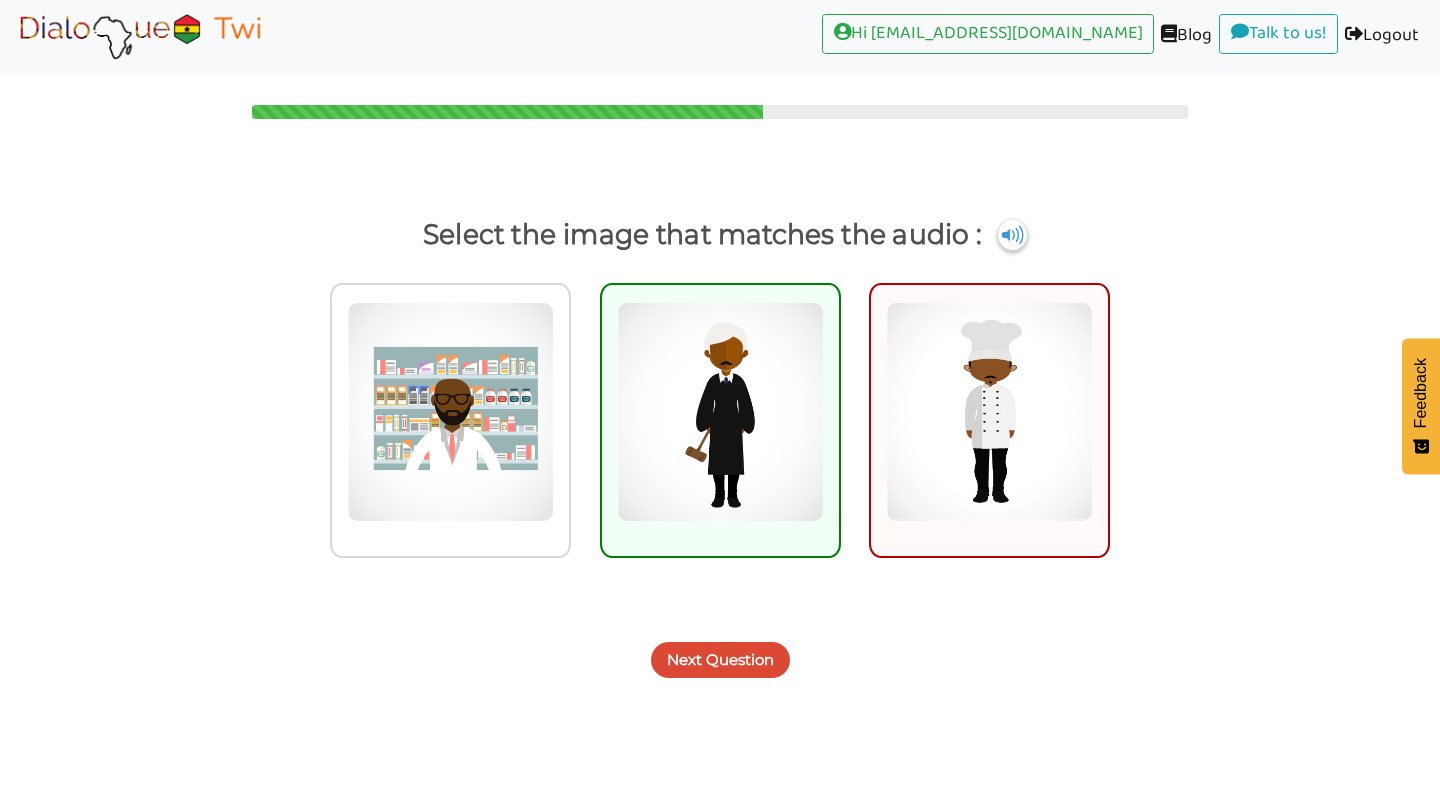 click on "Next Question" at bounding box center [720, 660] 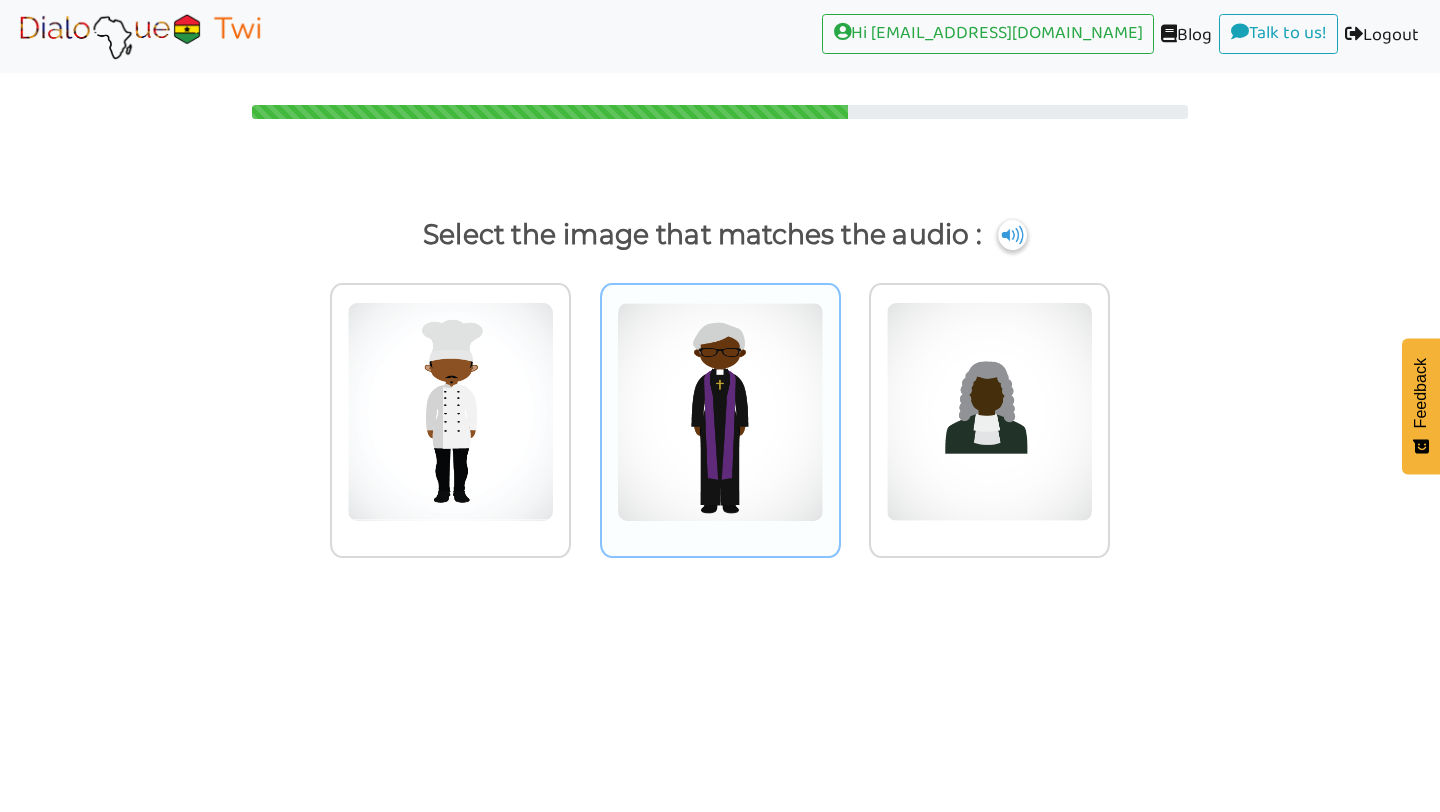 click at bounding box center (450, 412) 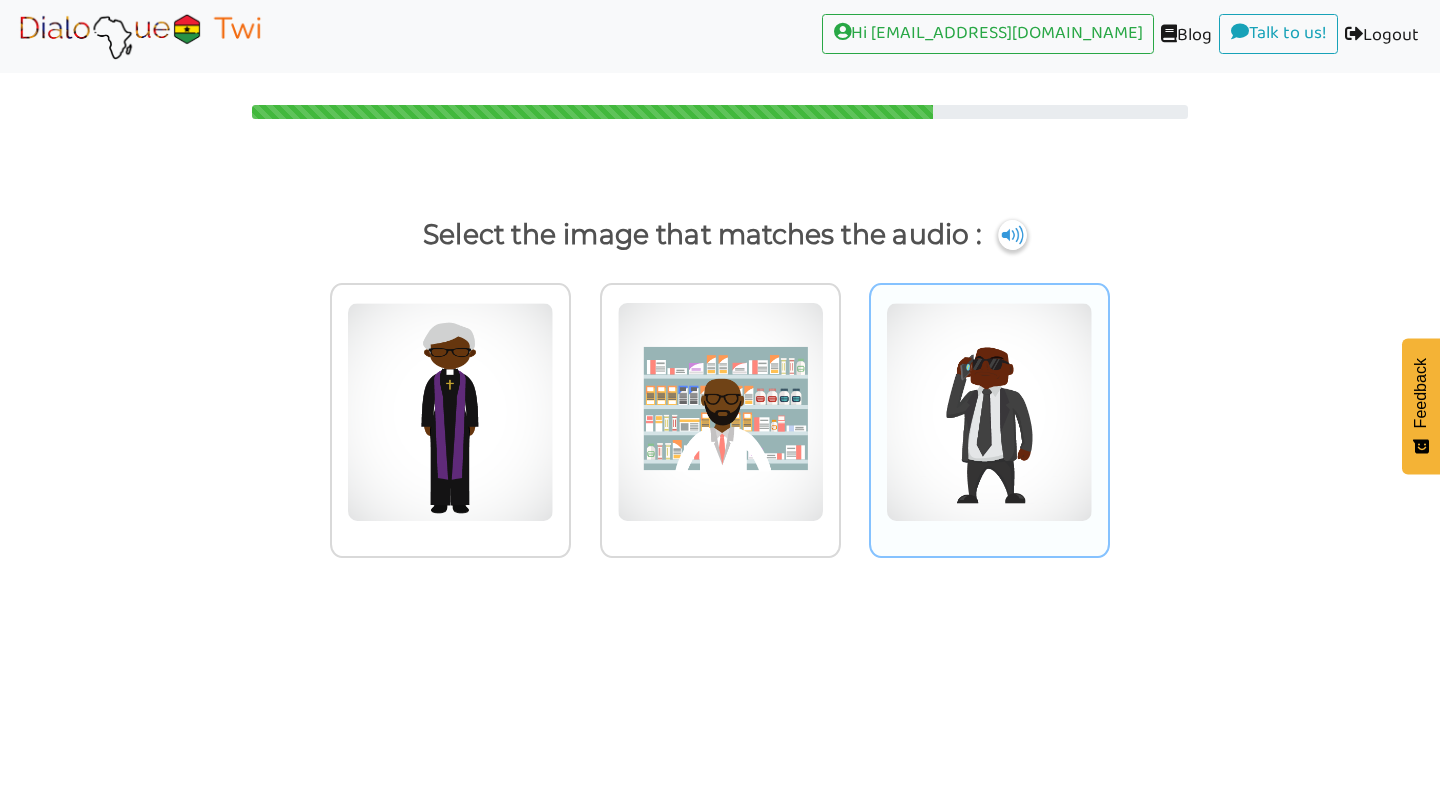 click at bounding box center (450, 412) 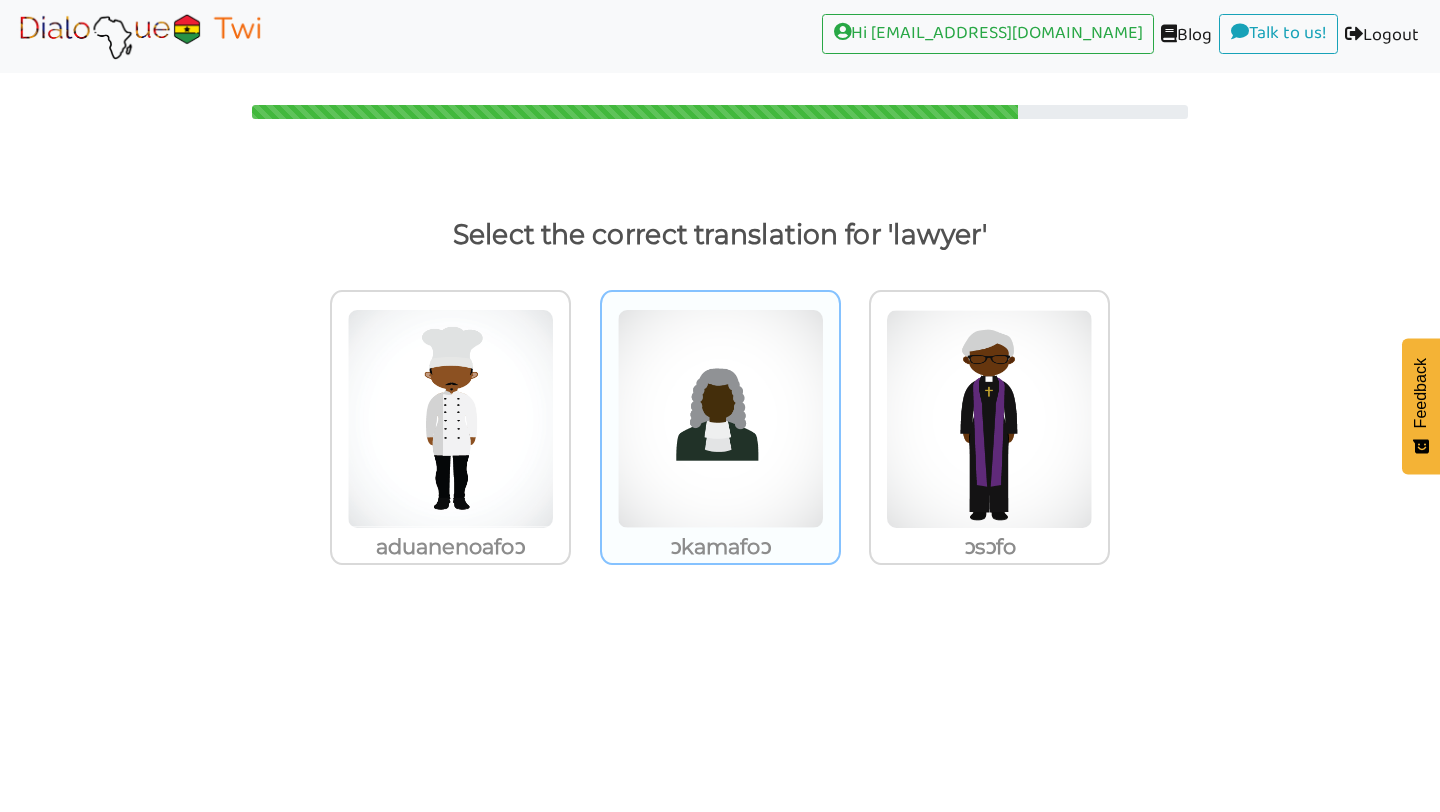 click on "ɔkamafoɔ" at bounding box center (450, 427) 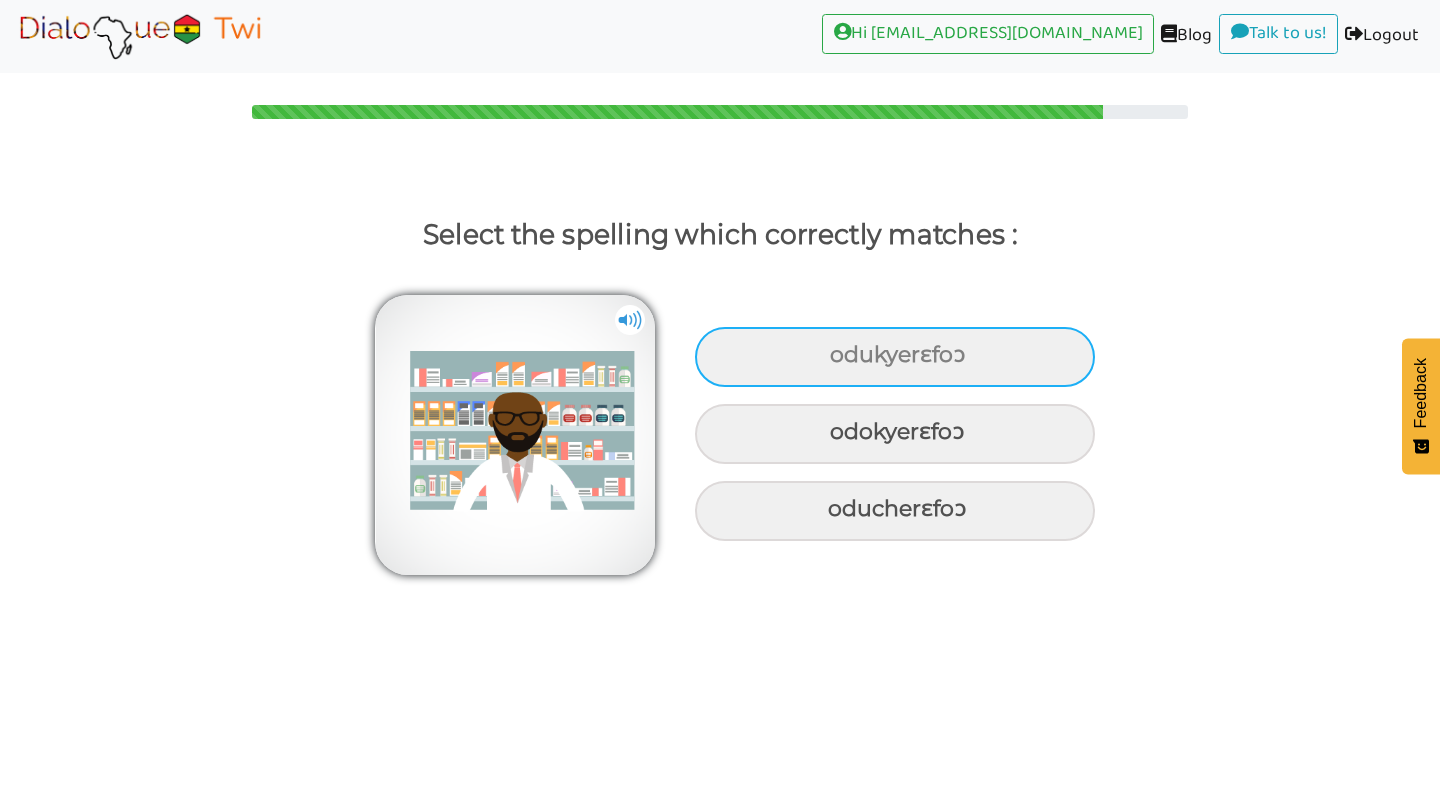 click on "odukyerɛfoɔ" at bounding box center (895, 357) 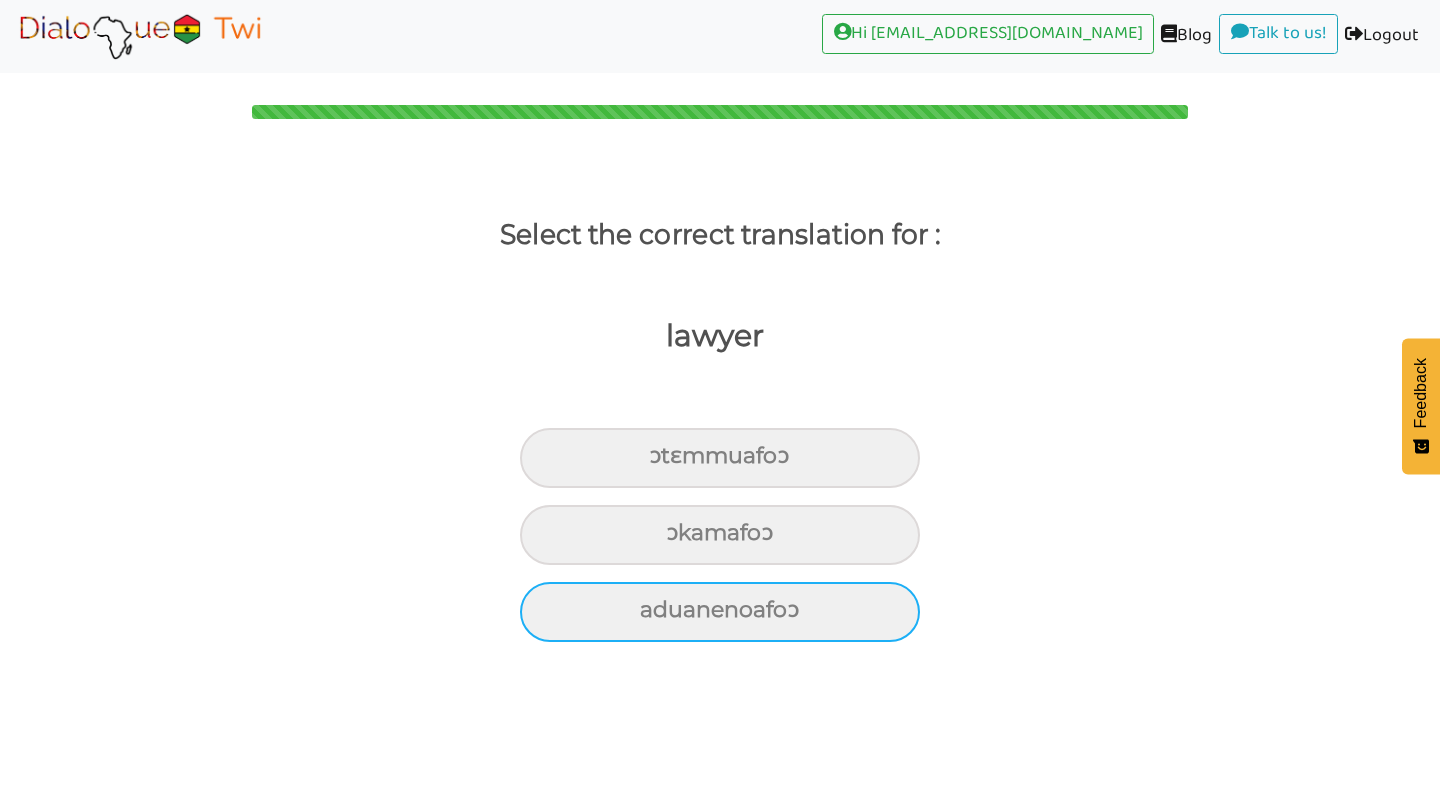 click on "aduanenoafoɔ" at bounding box center [720, 458] 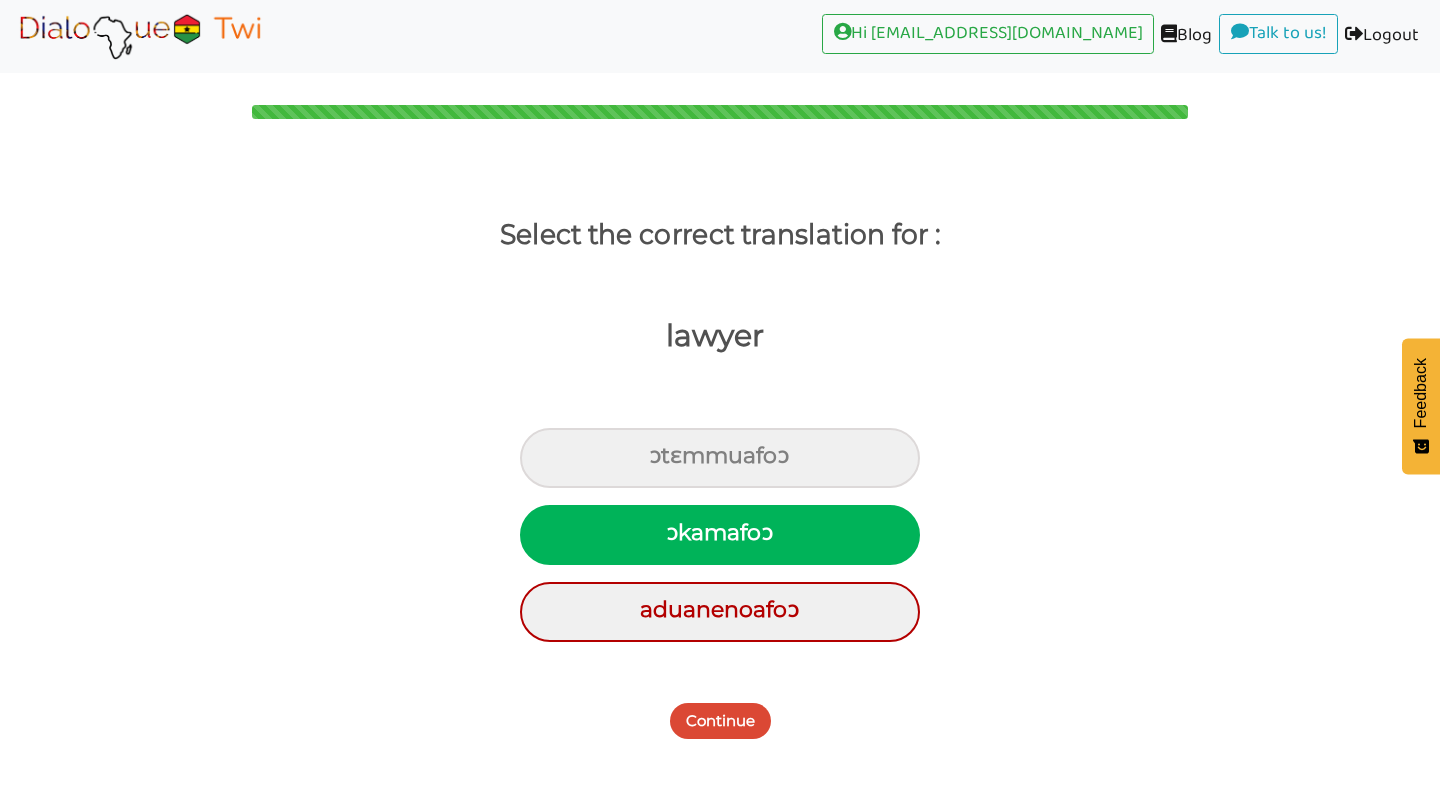 click on "Continue" at bounding box center (720, 721) 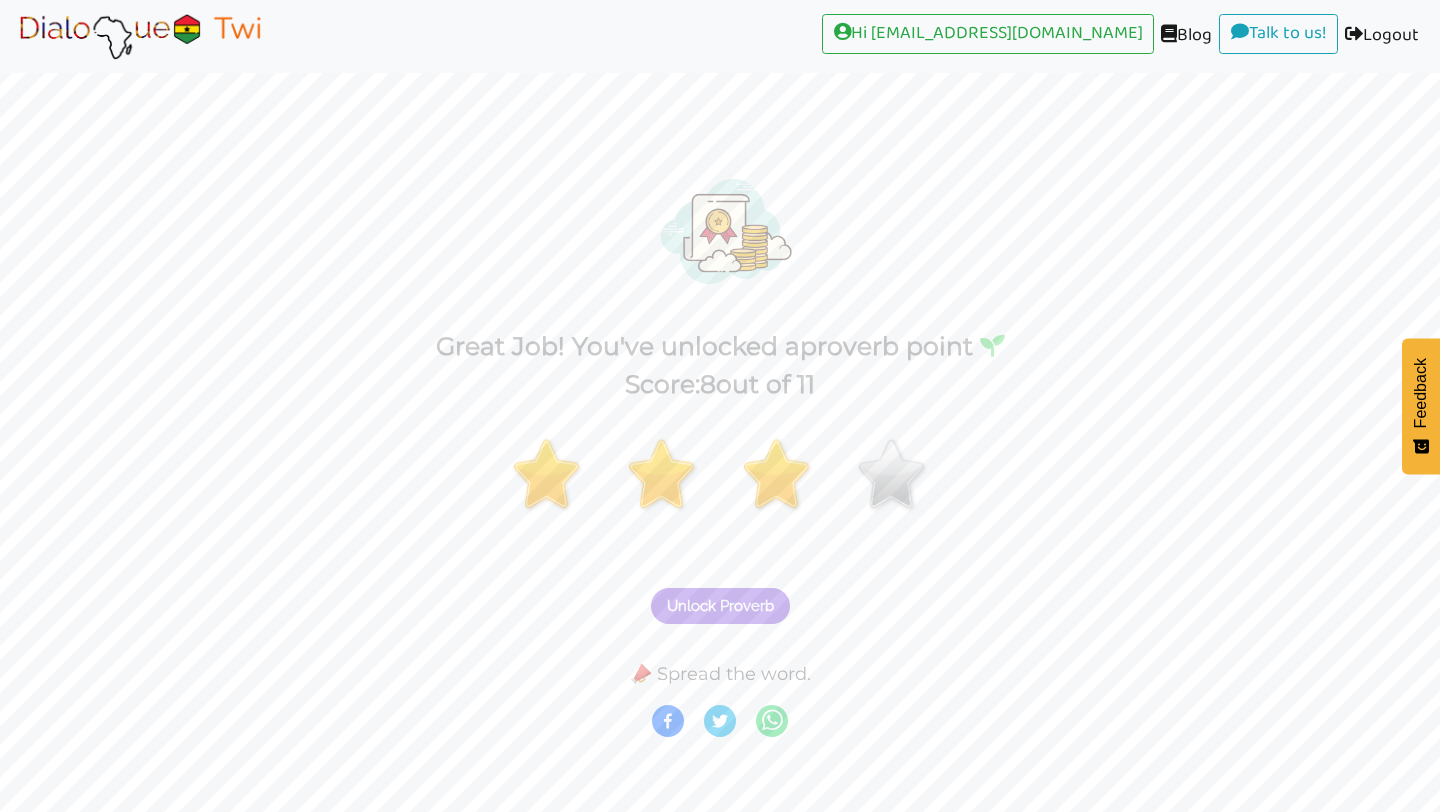 click on "Unlock Proverb" at bounding box center (720, 606) 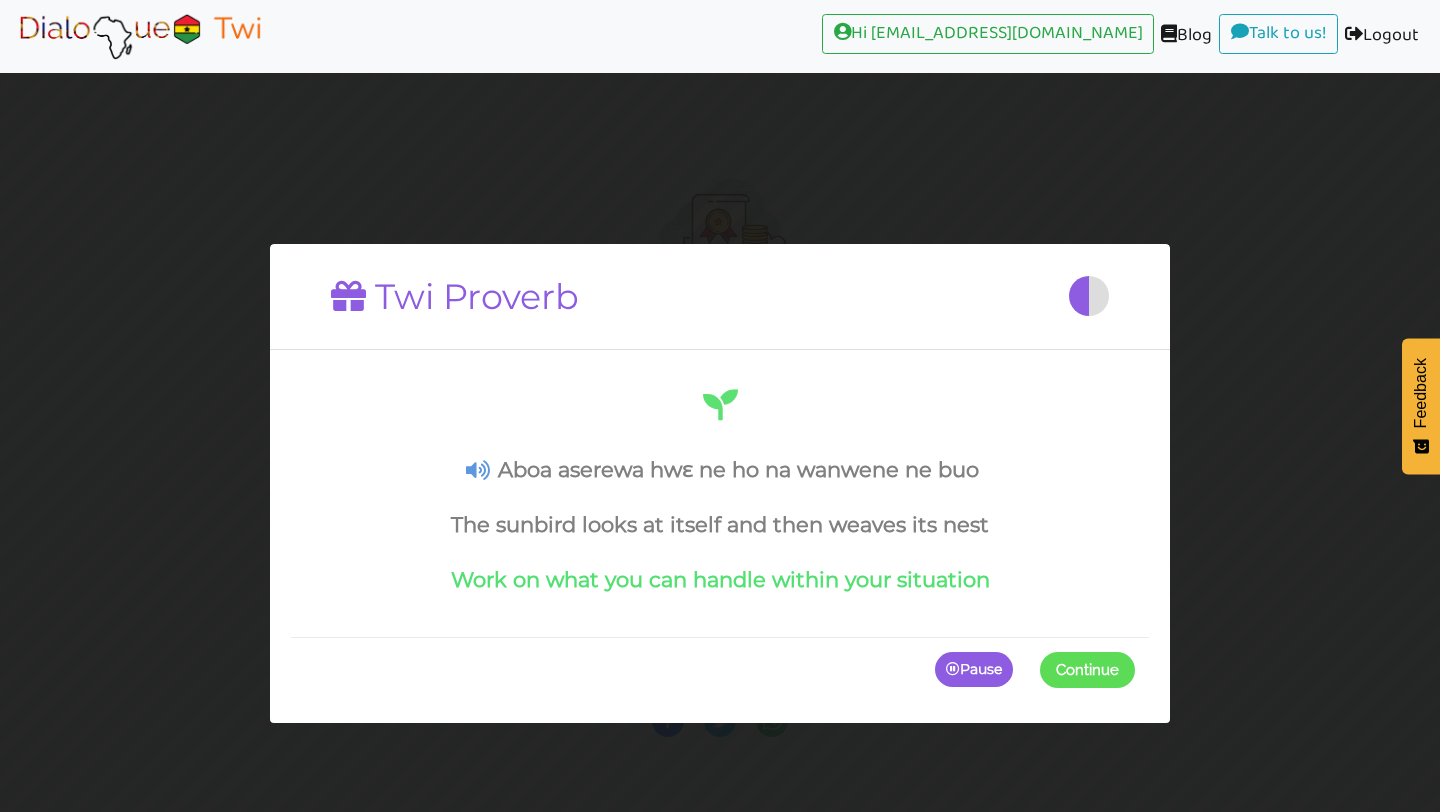 click on "Continue" at bounding box center (1087, 669) 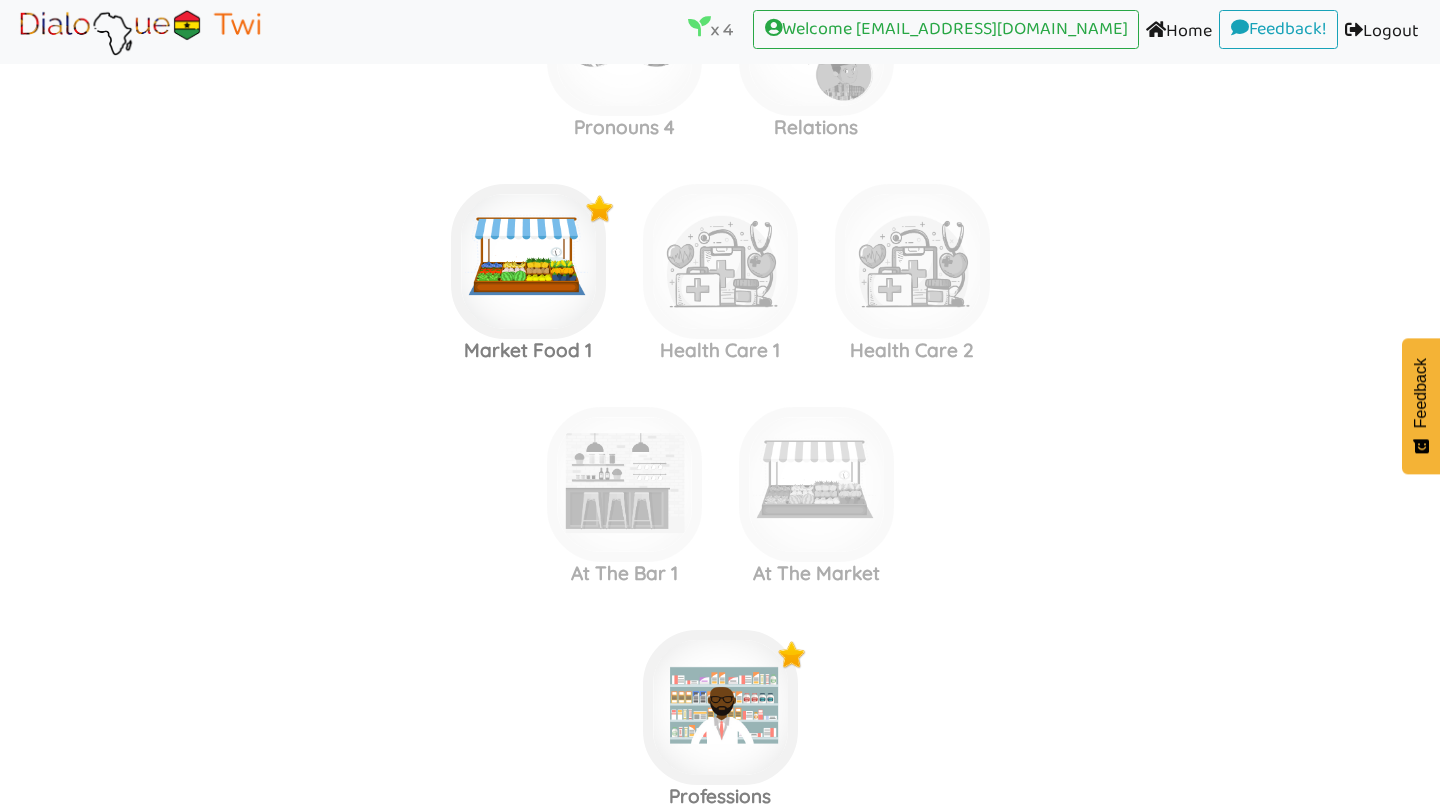 scroll, scrollTop: 2463, scrollLeft: 0, axis: vertical 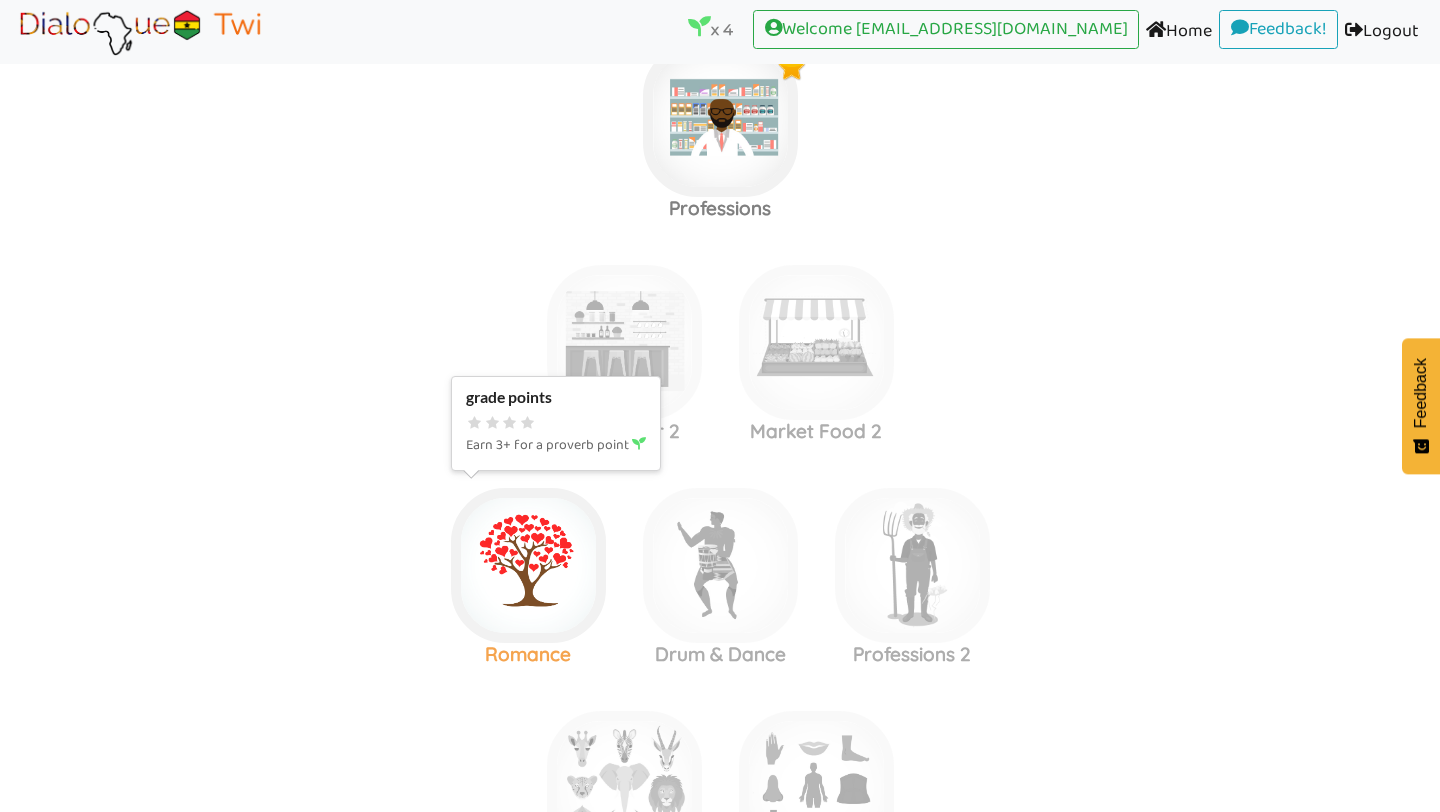 click at bounding box center [720, -2334] 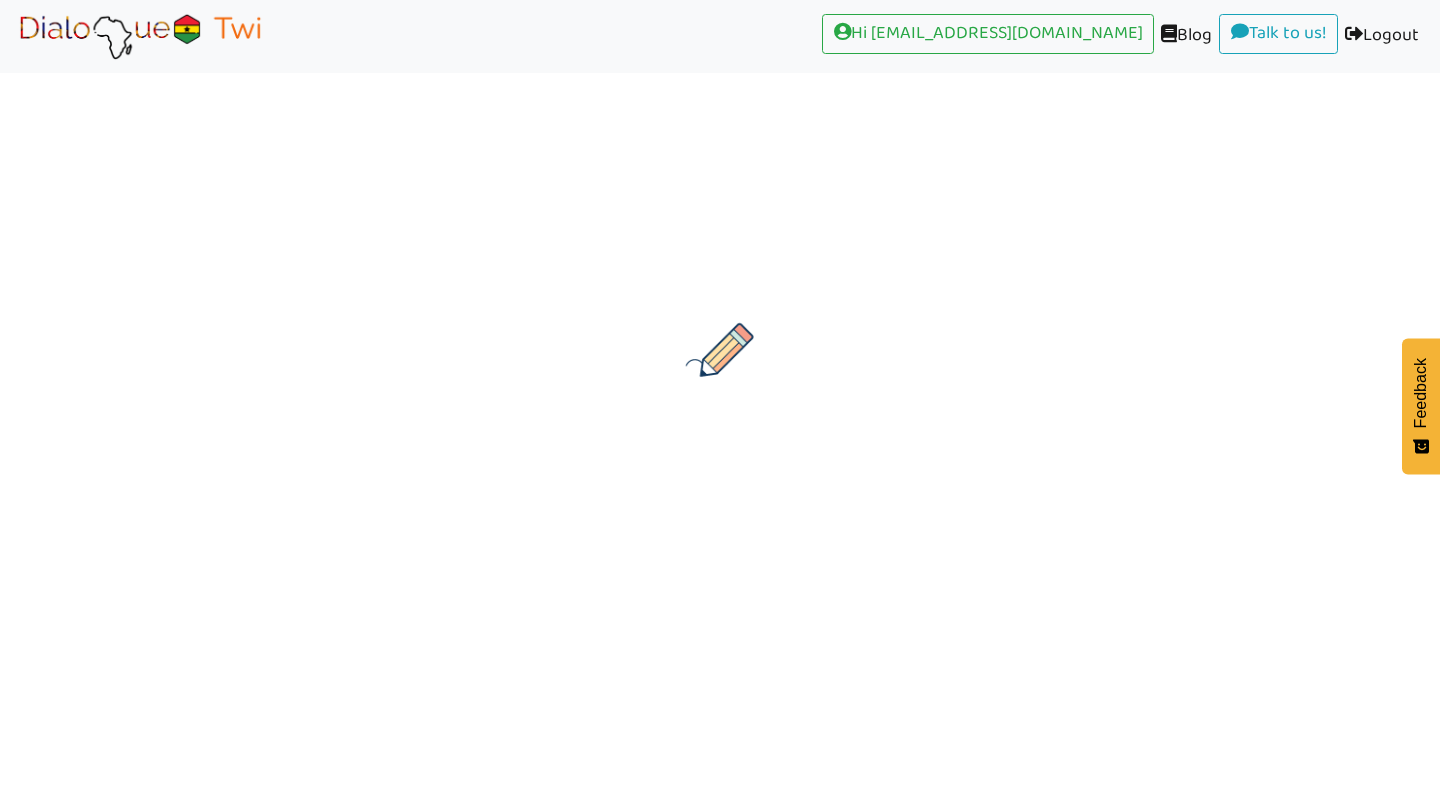 scroll, scrollTop: 0, scrollLeft: 0, axis: both 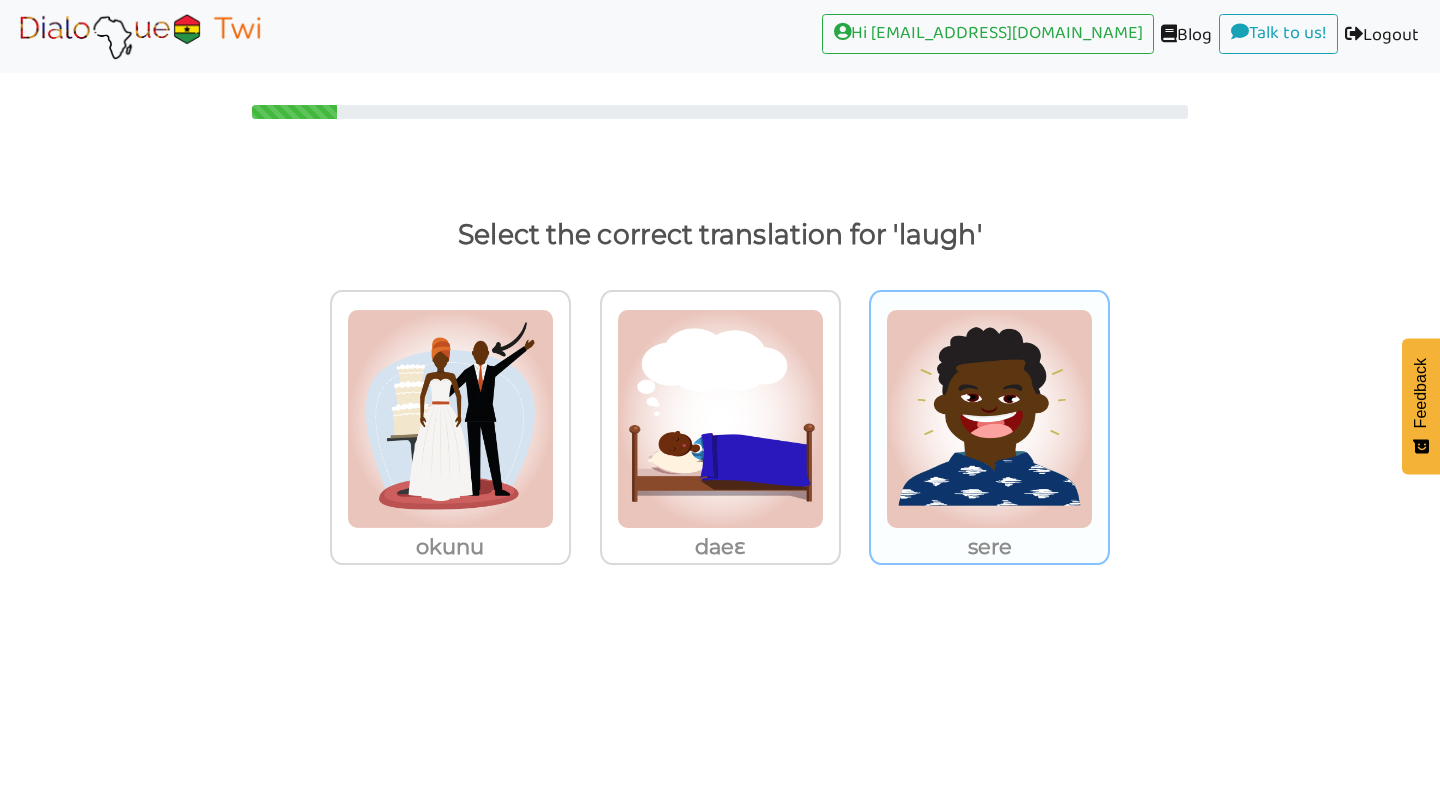 click at bounding box center (450, 419) 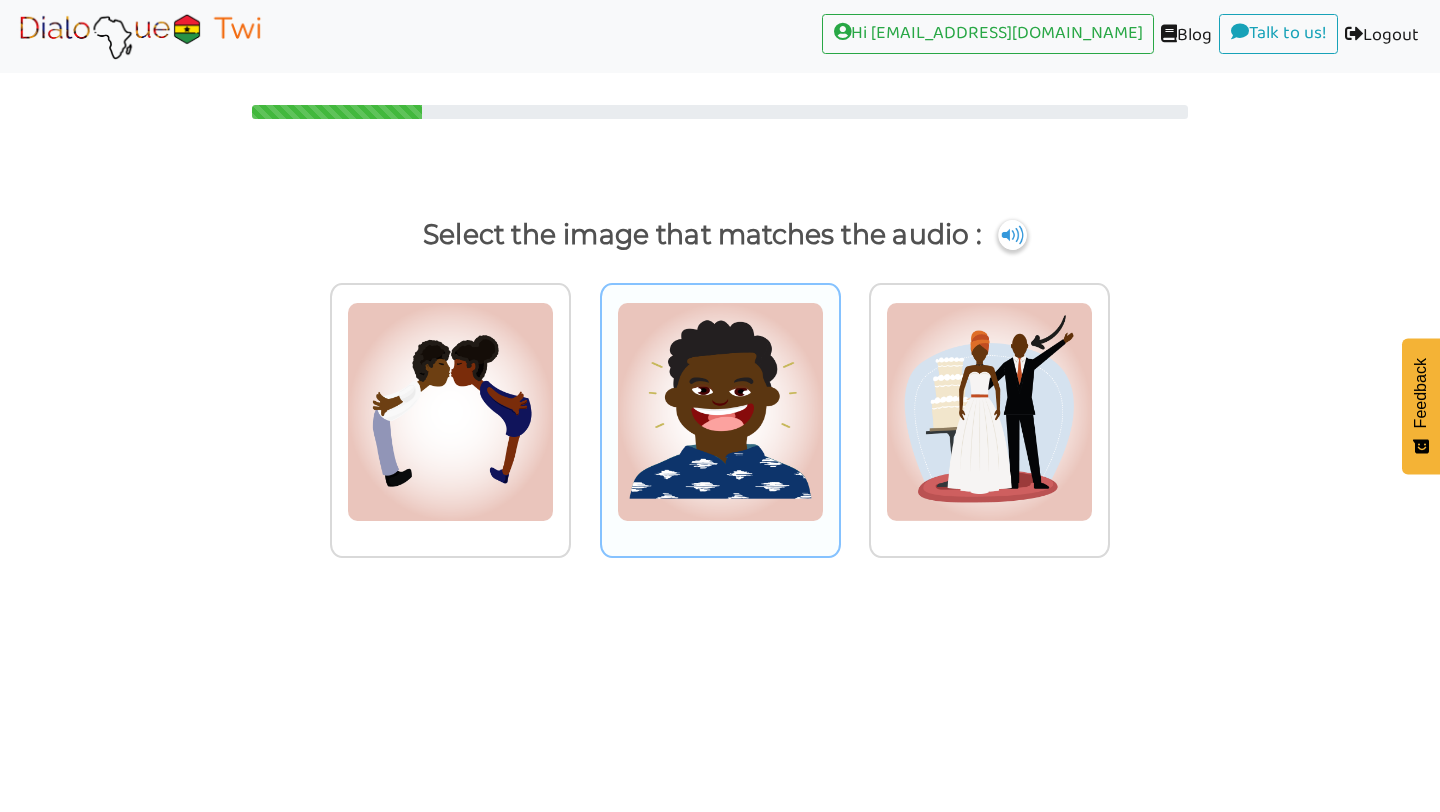 click at bounding box center (450, 412) 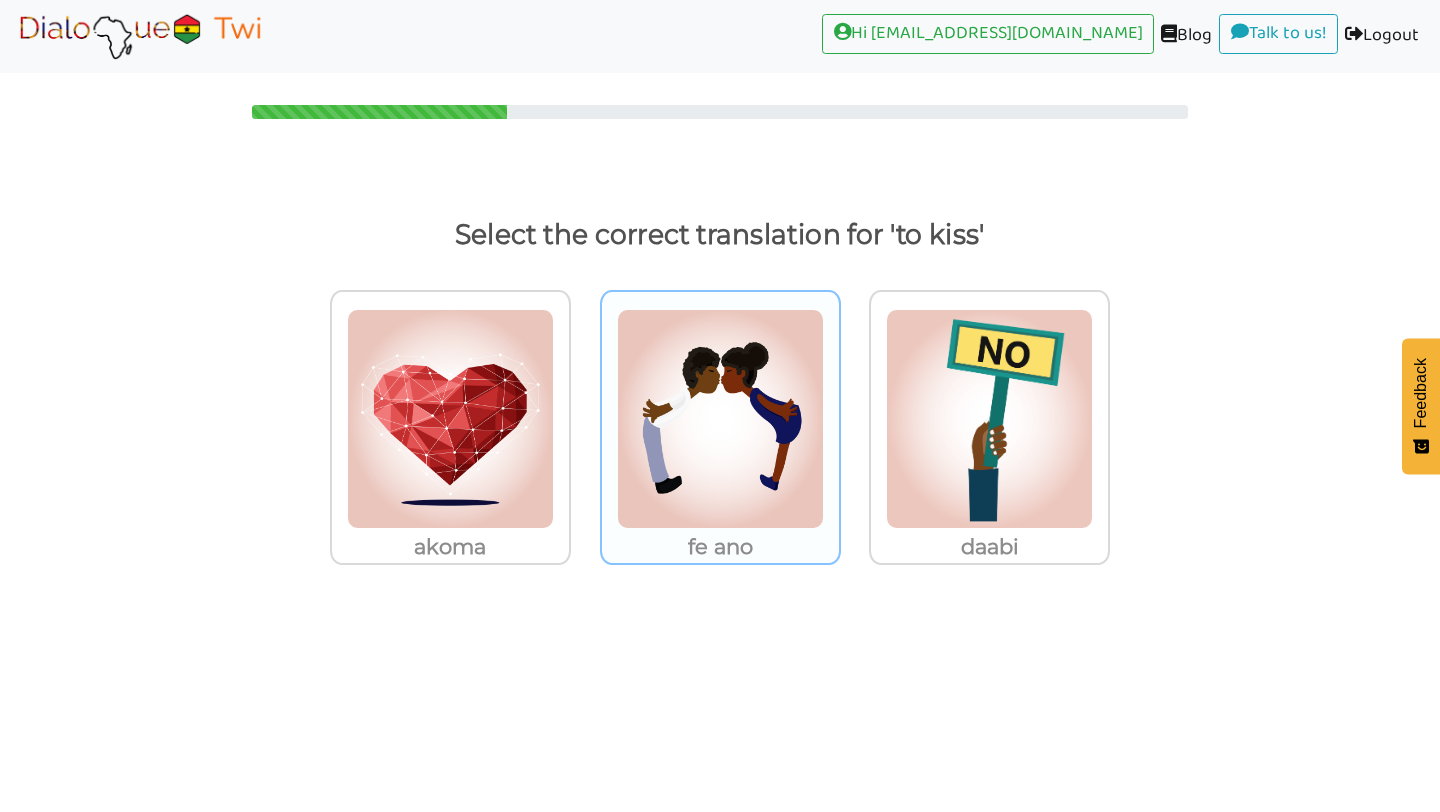 click at bounding box center [450, 419] 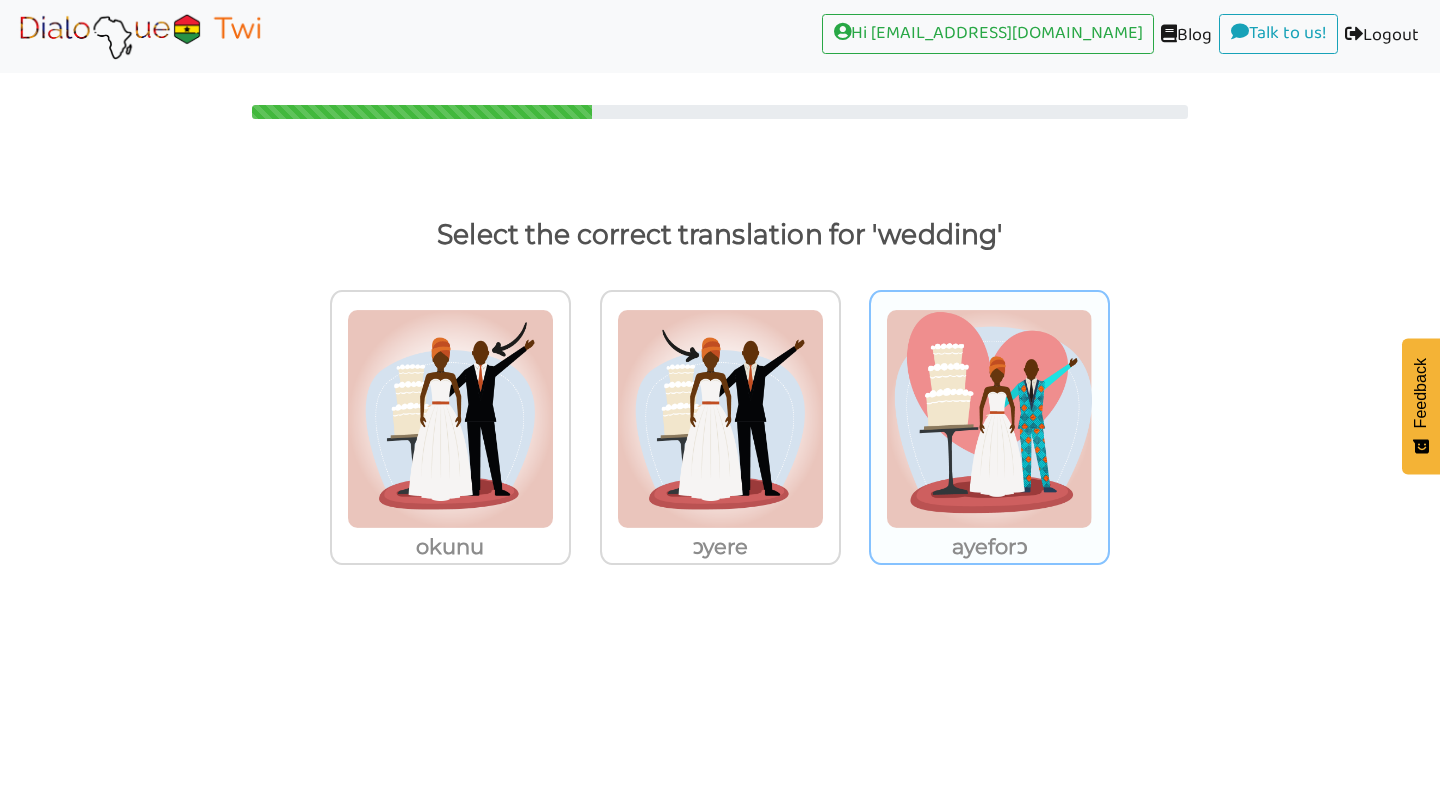 click at bounding box center [450, 419] 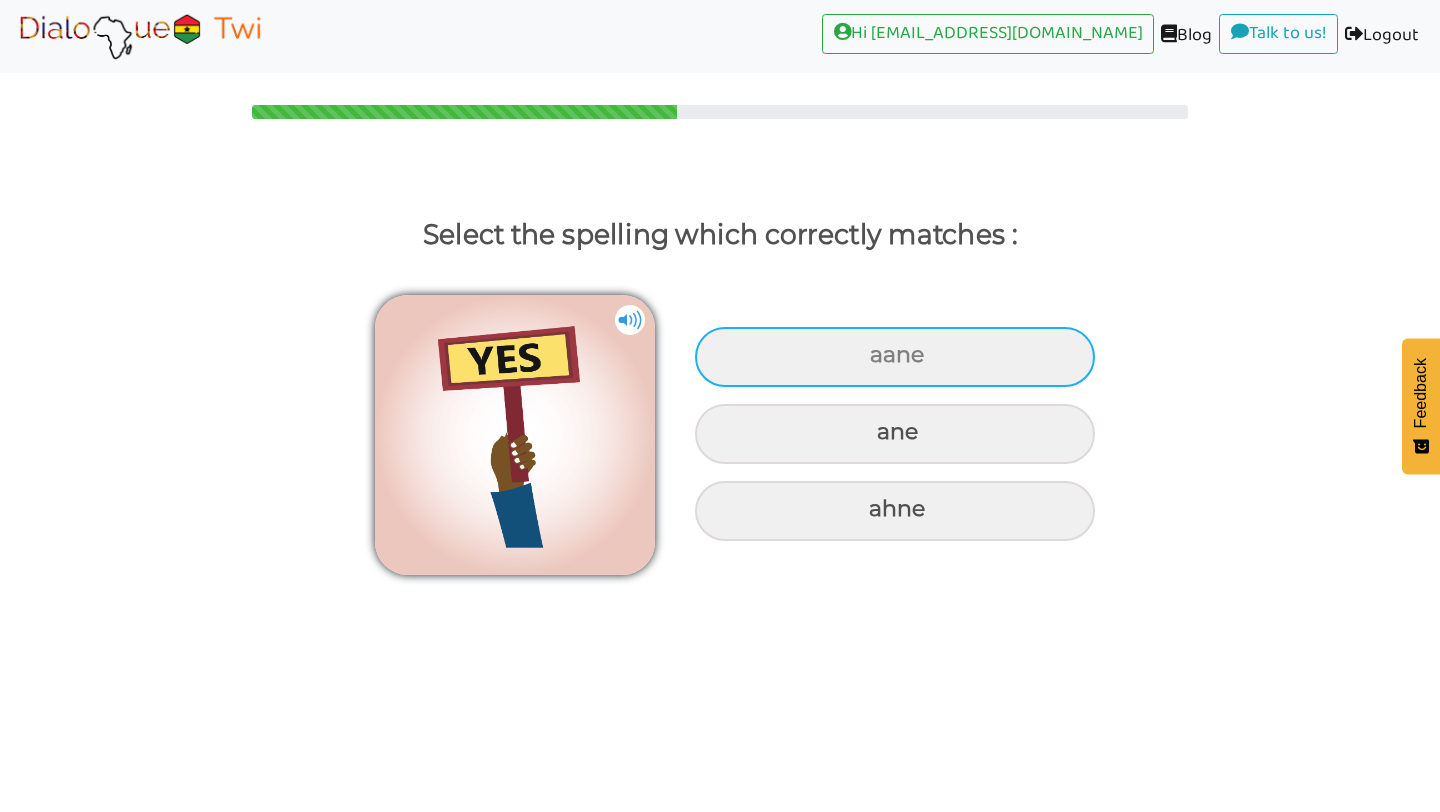 click on "aane" at bounding box center [895, 357] 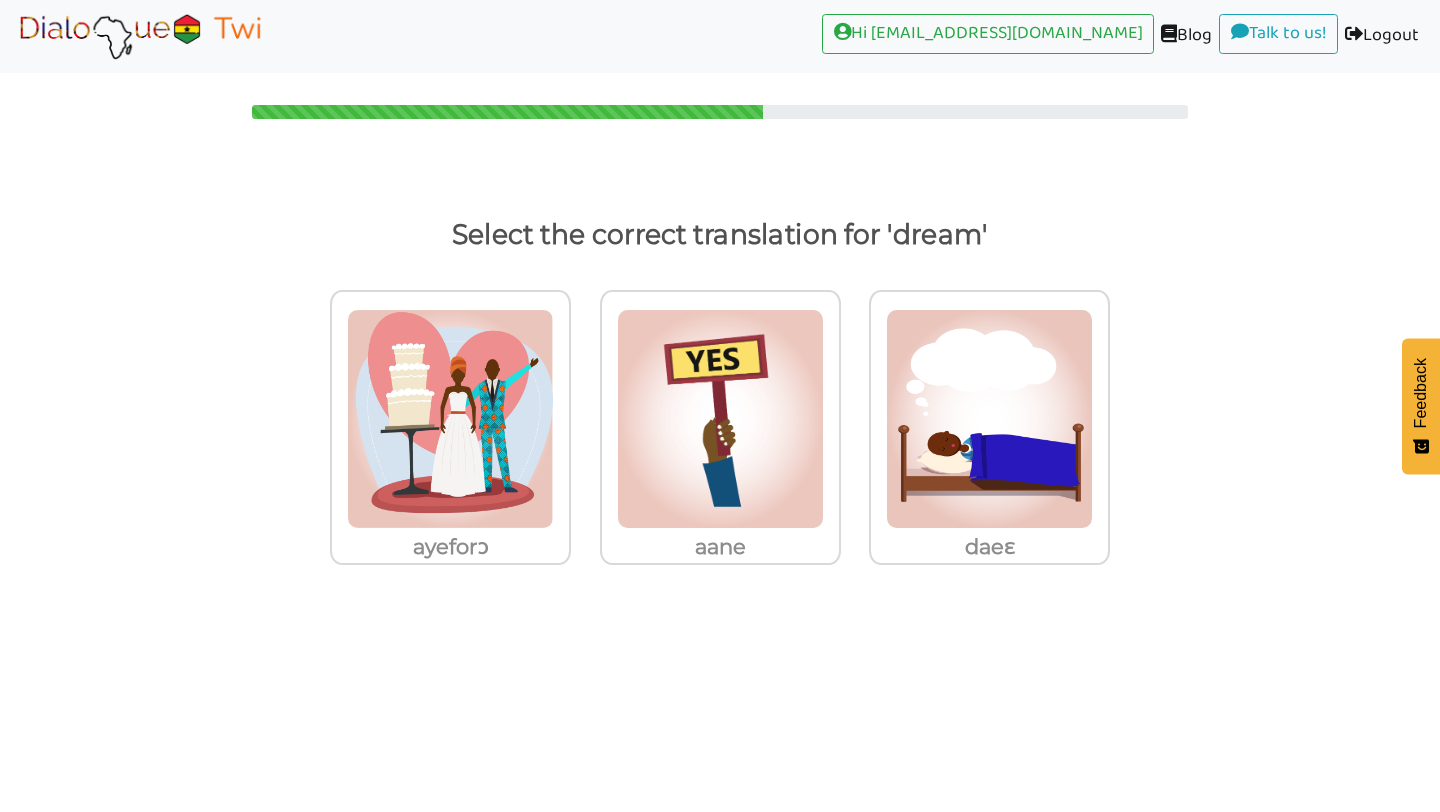 click at bounding box center (450, 419) 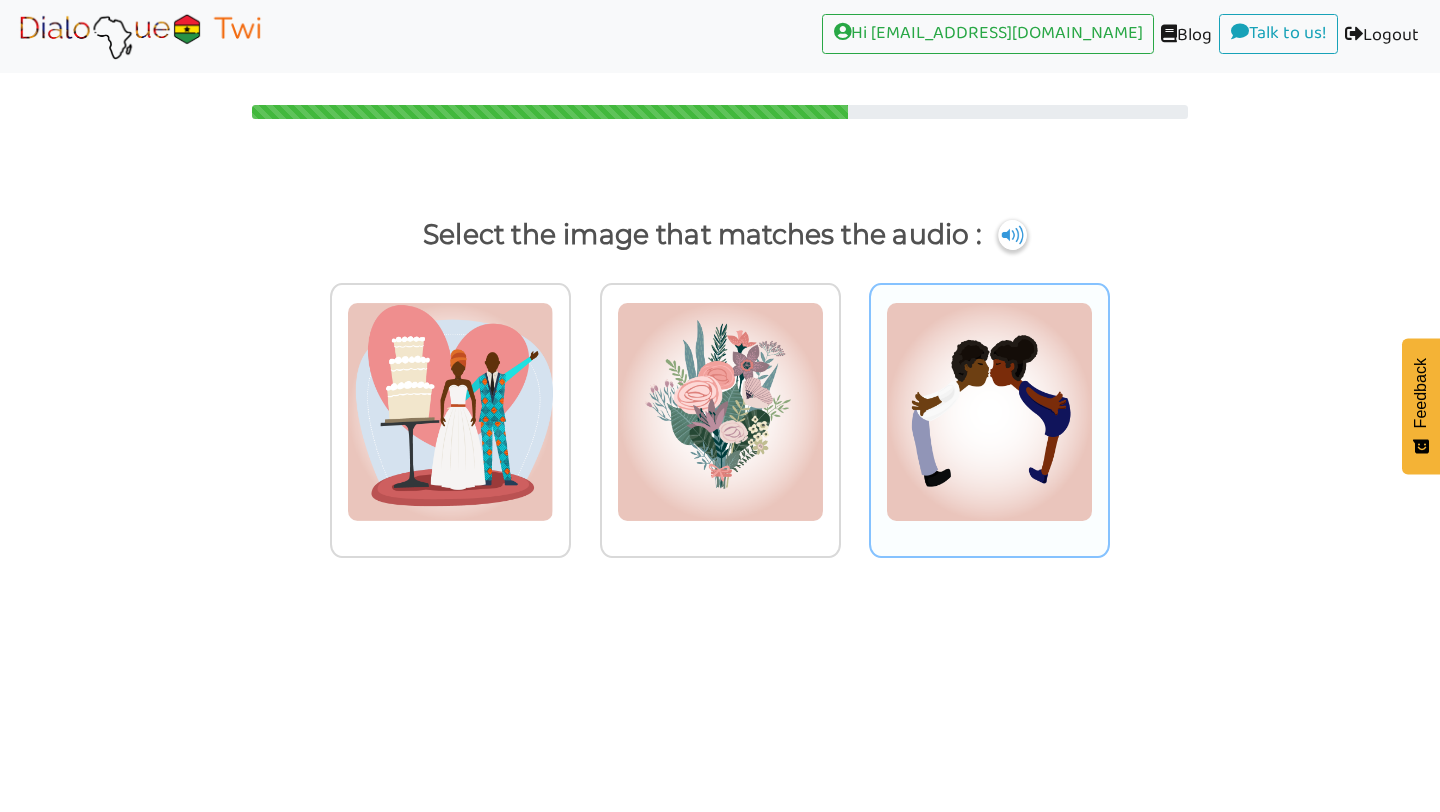 click at bounding box center (450, 412) 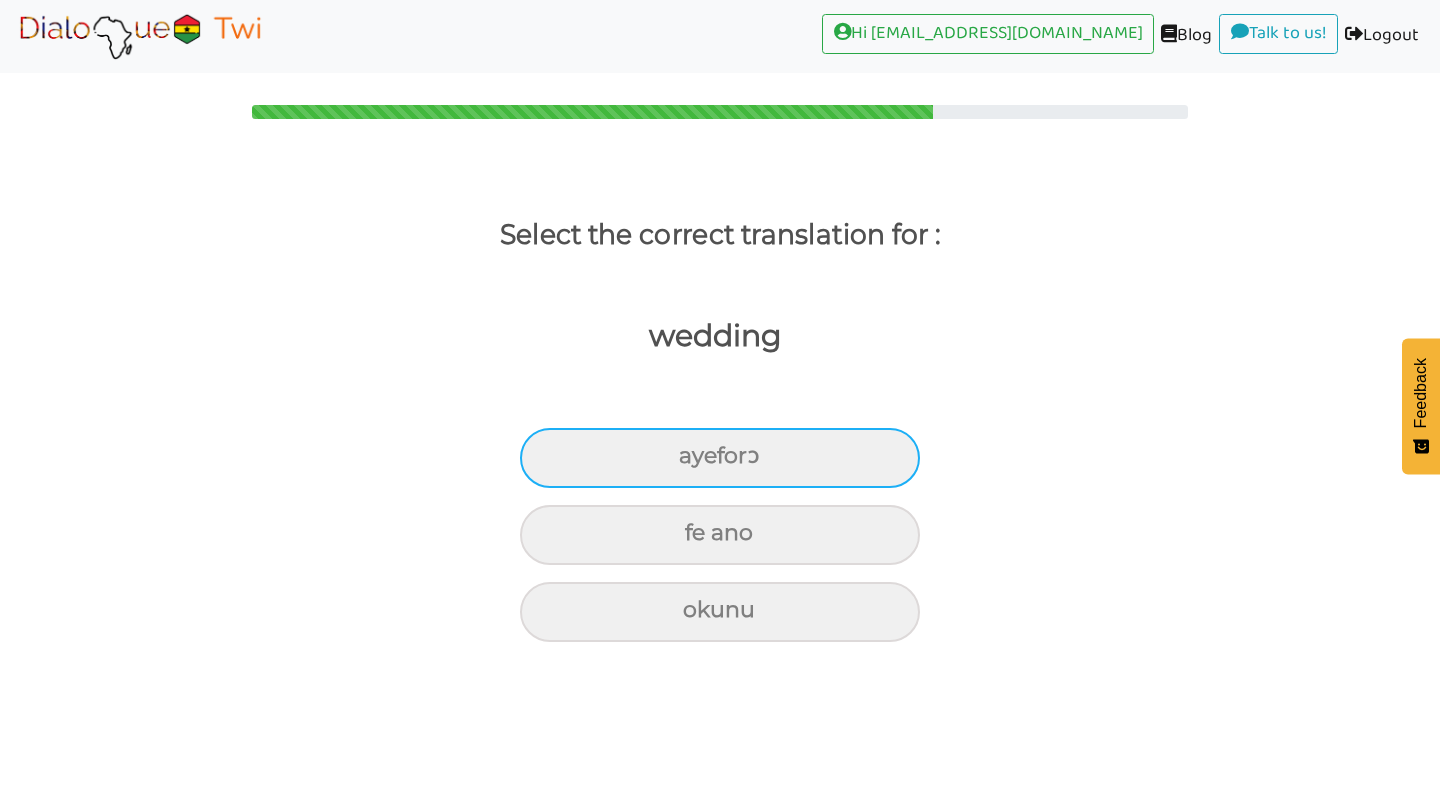 click on "ayeforɔ" at bounding box center (720, 458) 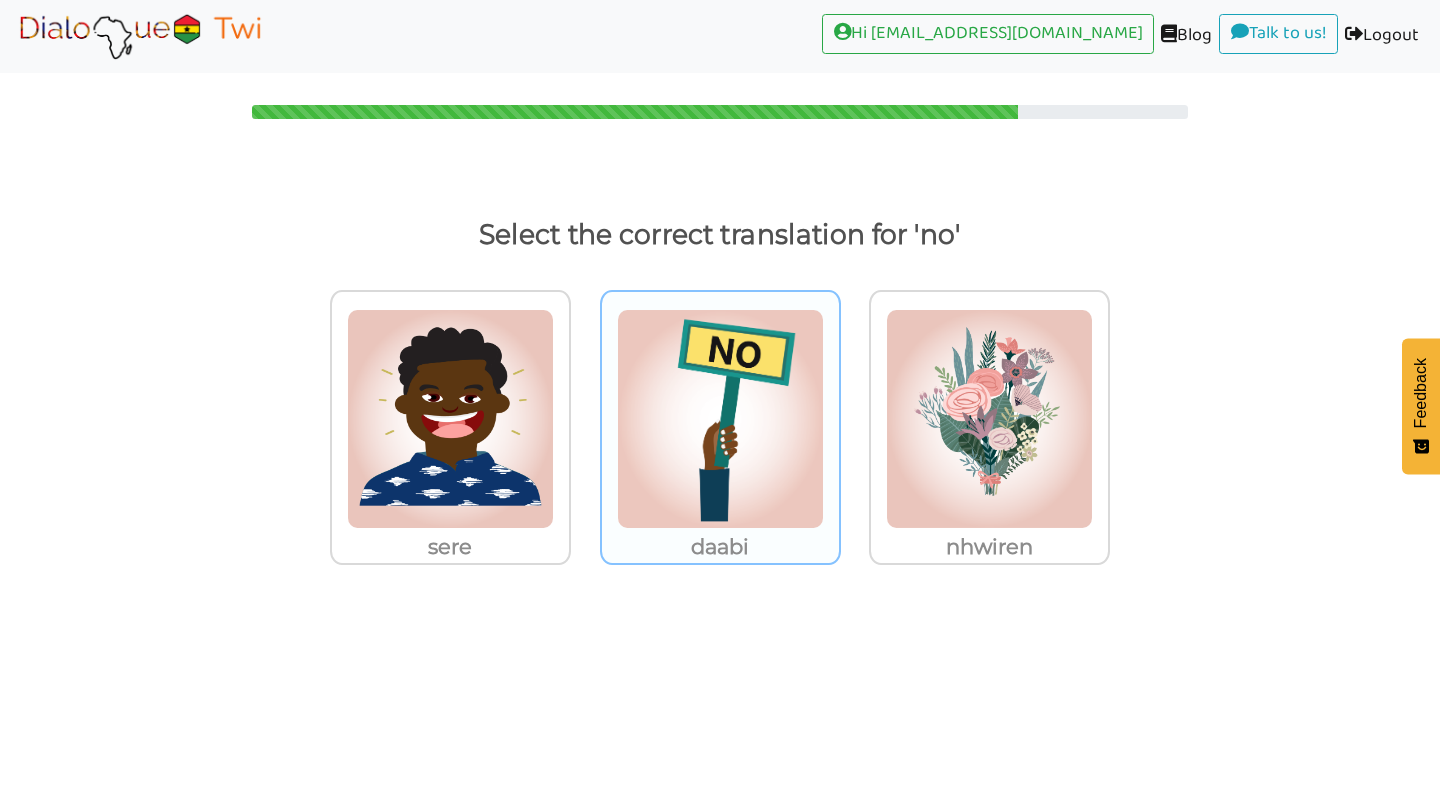click at bounding box center [450, 419] 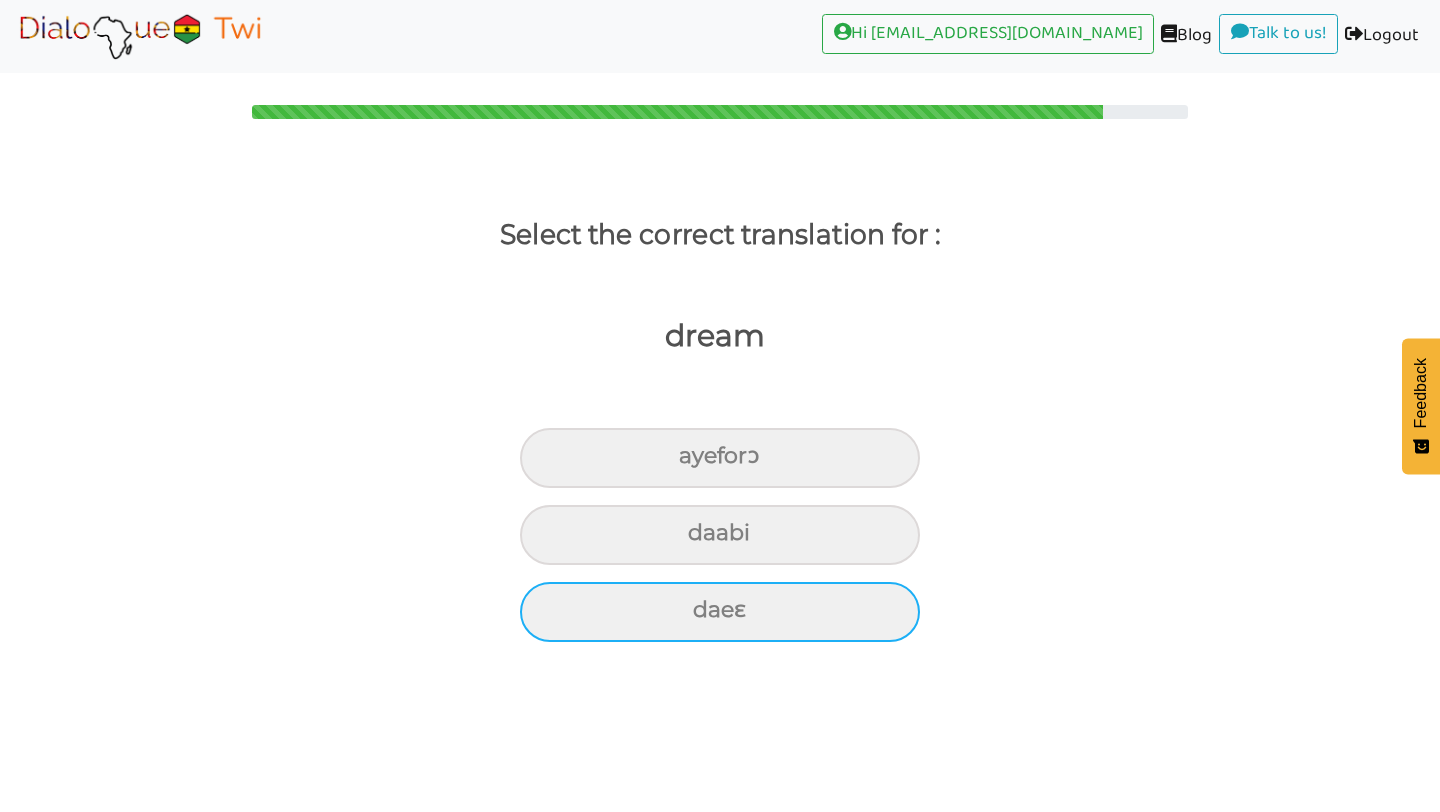 click on "daeɛ" at bounding box center [720, 458] 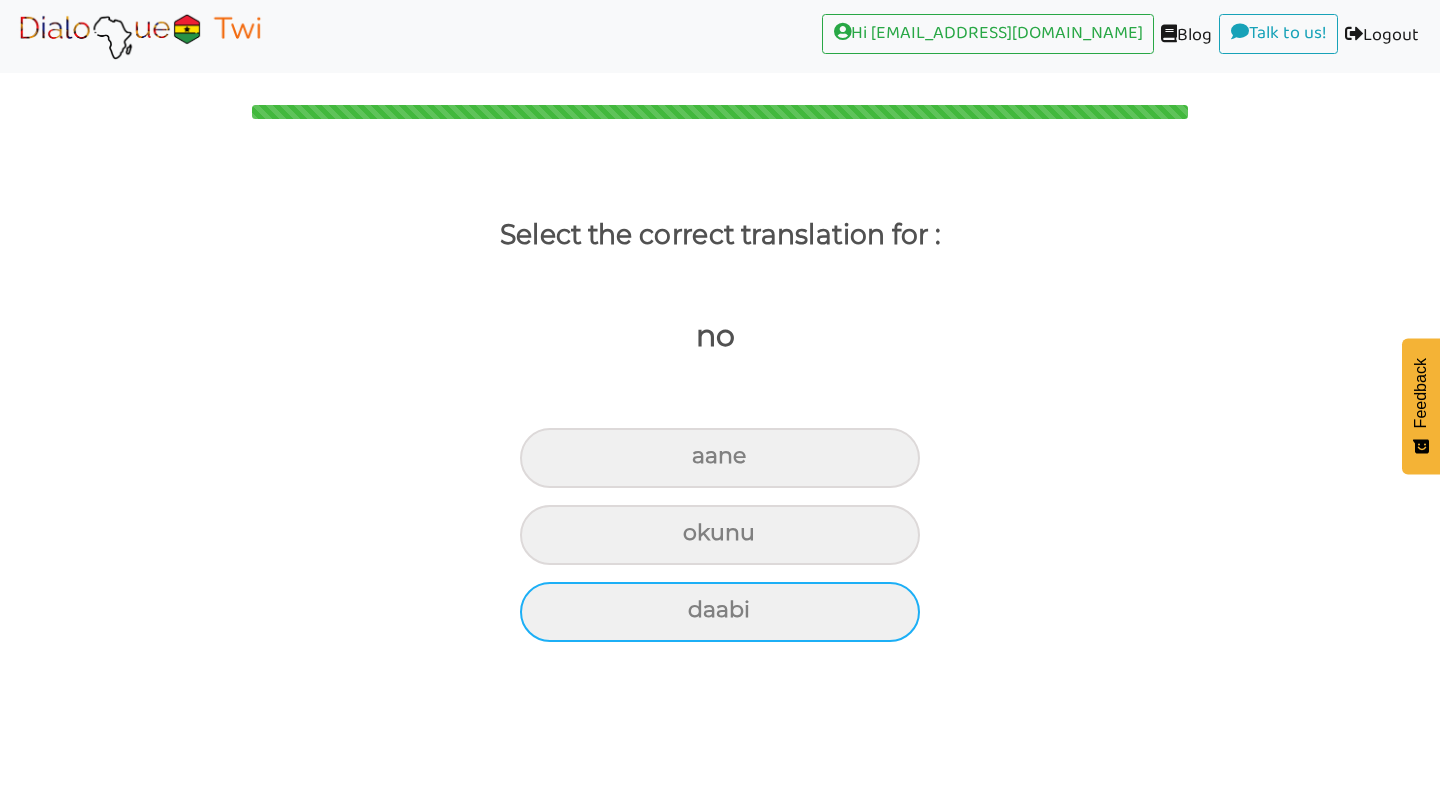 click on "daabi" at bounding box center (720, 458) 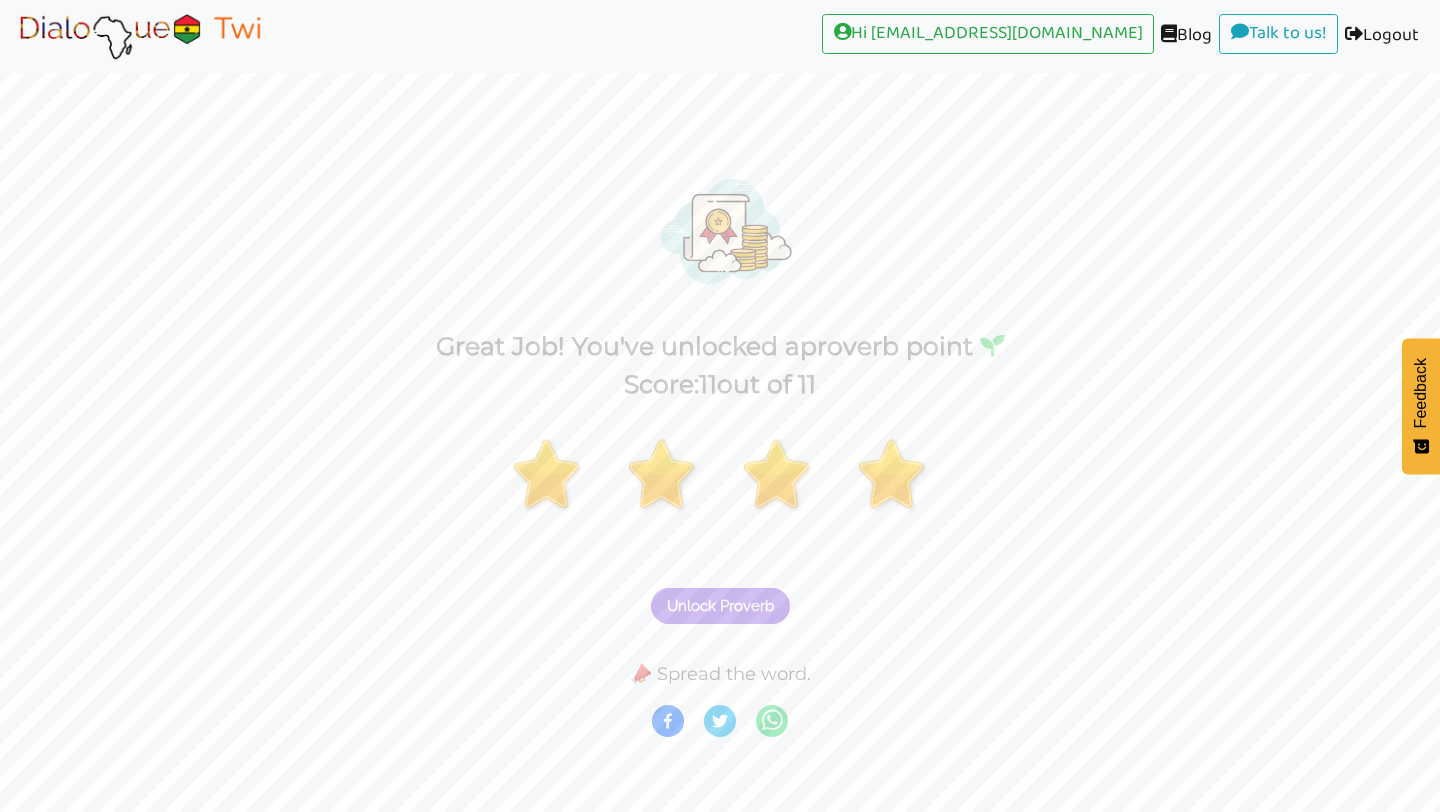 click on "Unlock Proverb" at bounding box center (720, 606) 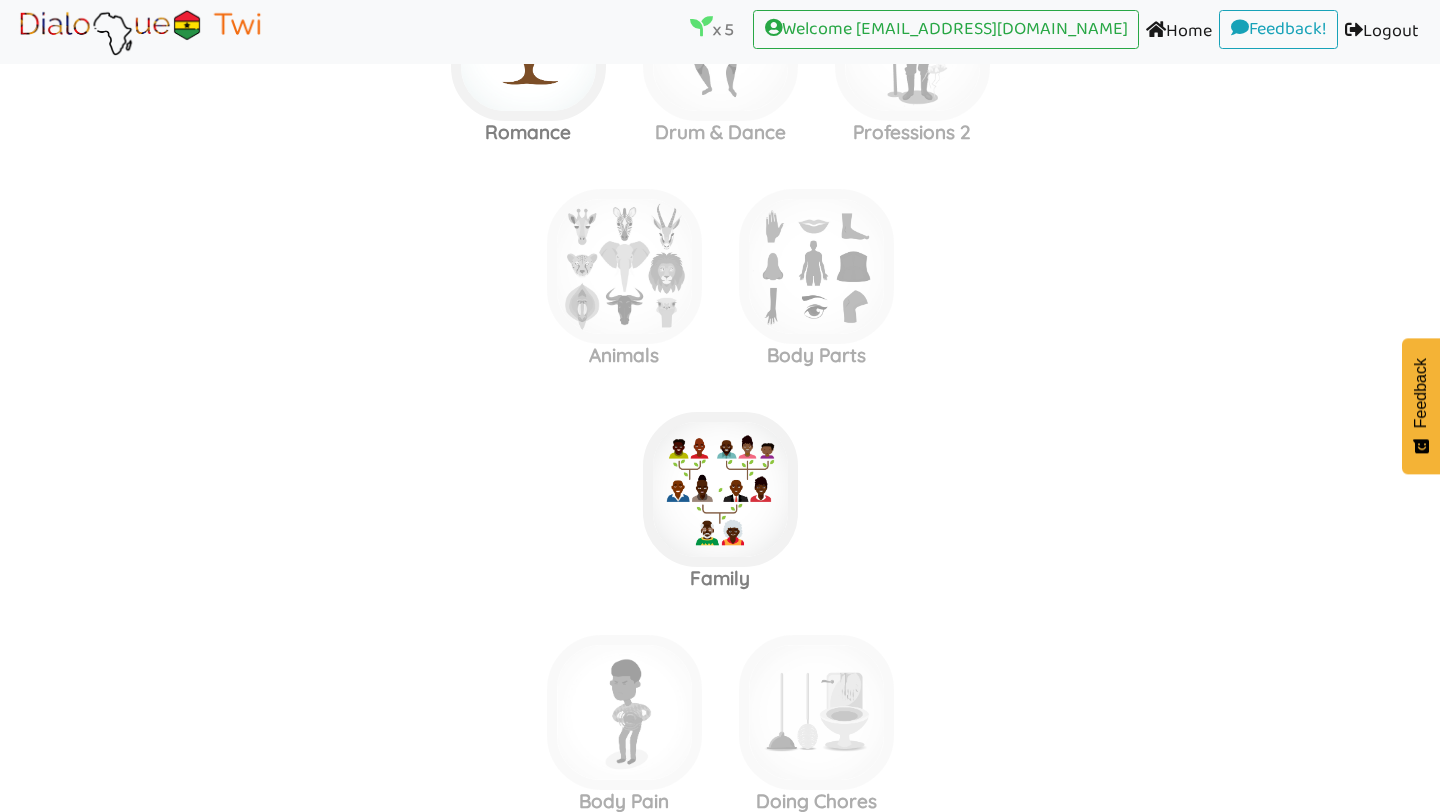 scroll, scrollTop: 3178, scrollLeft: 0, axis: vertical 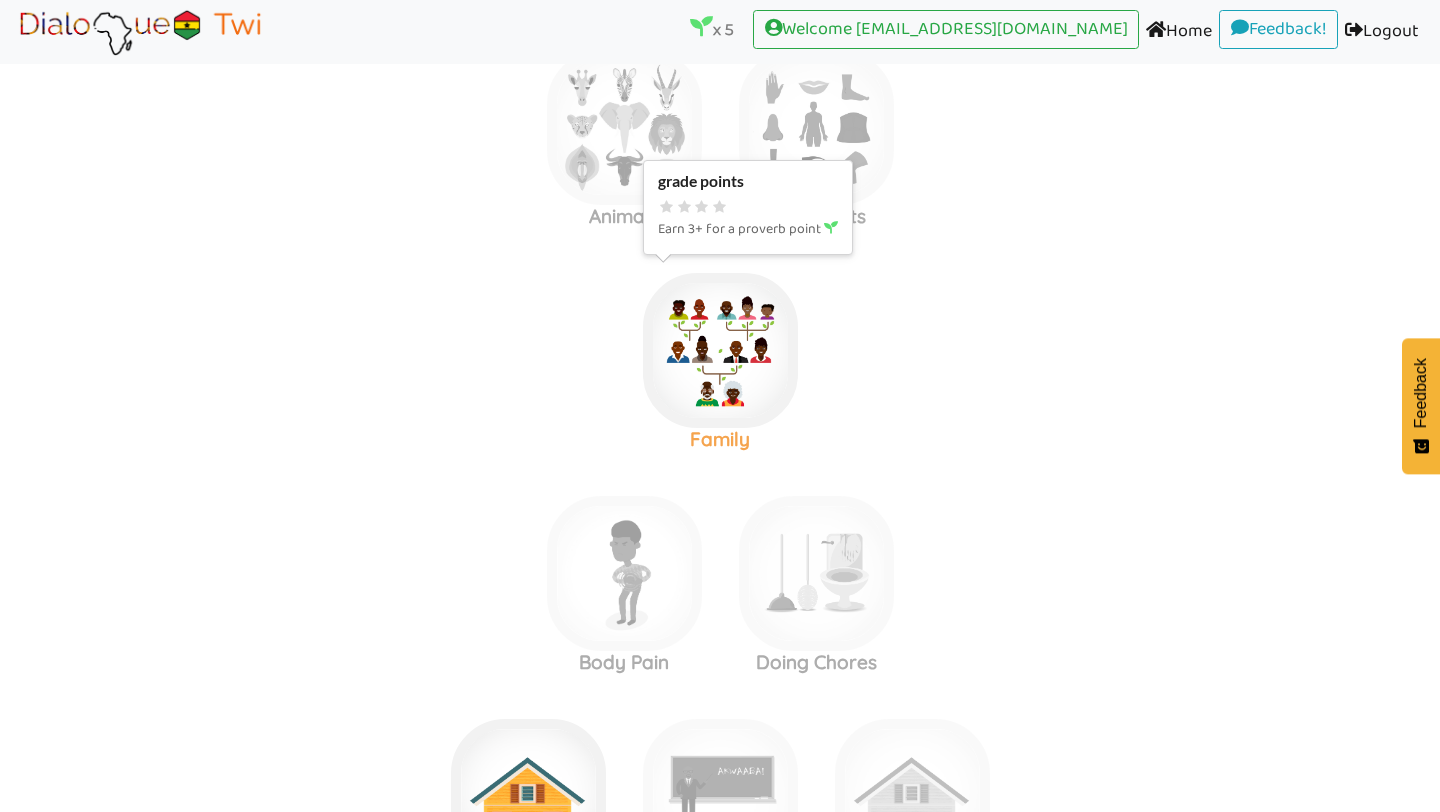 click at bounding box center (720, -2995) 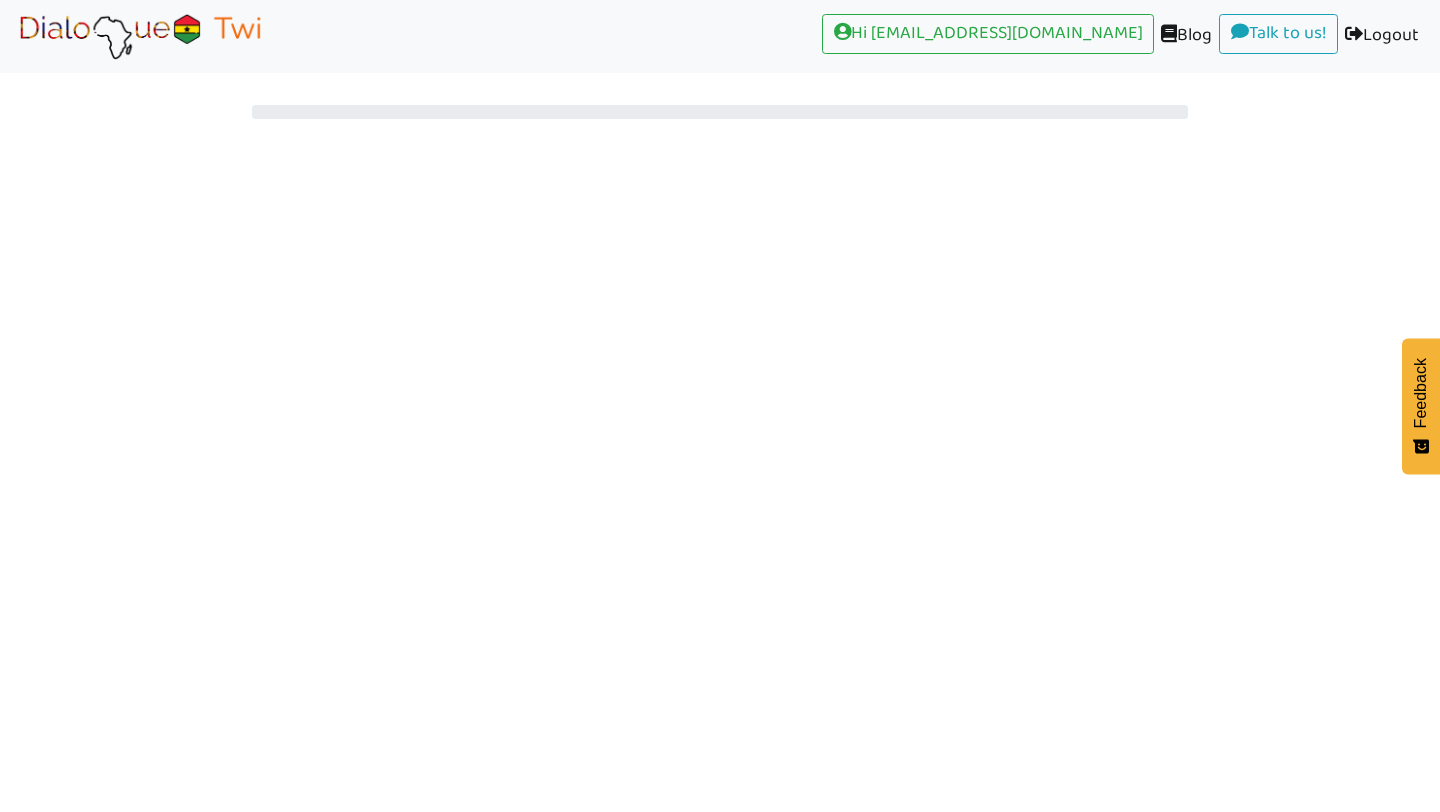 scroll, scrollTop: 0, scrollLeft: 0, axis: both 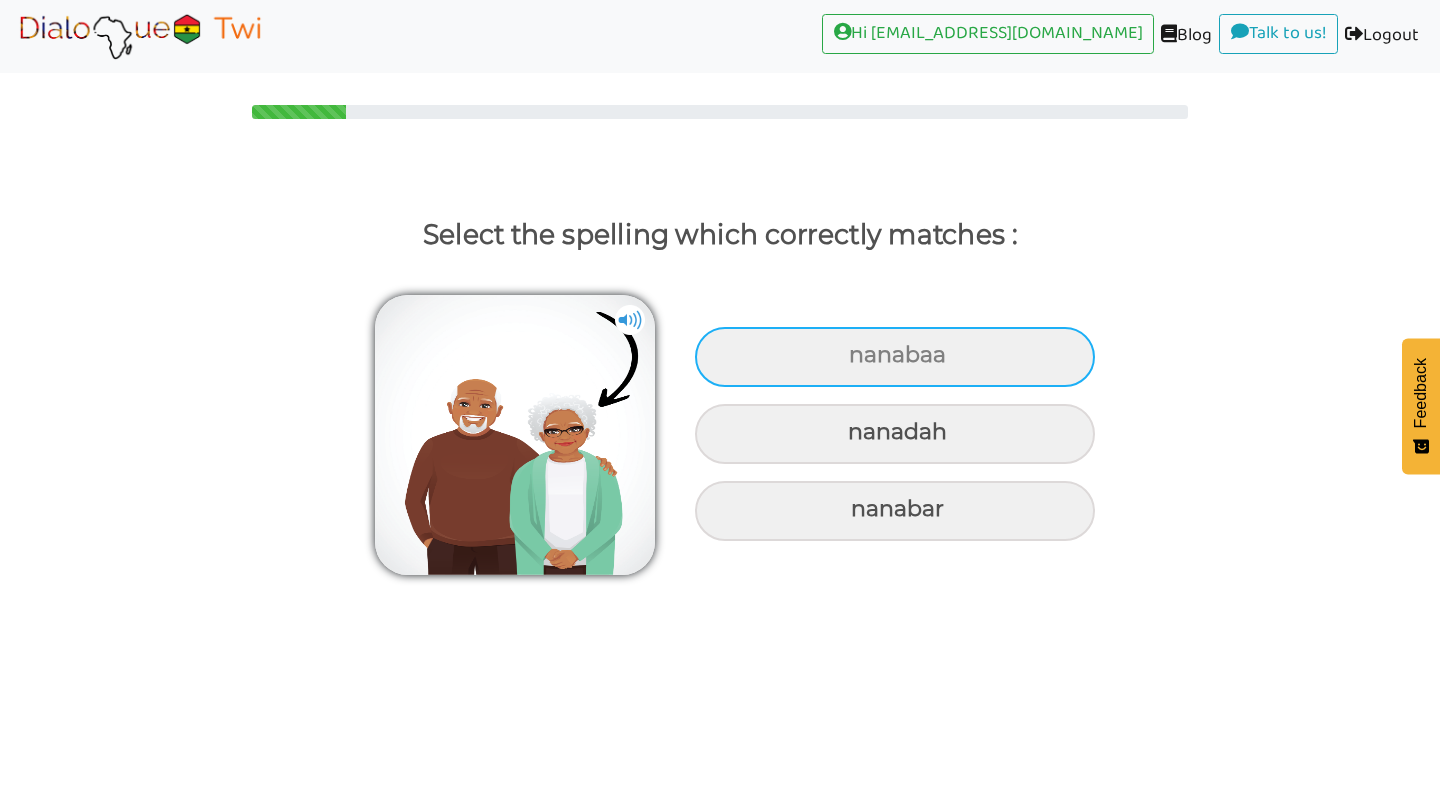 click on "nanabaa" at bounding box center [895, 357] 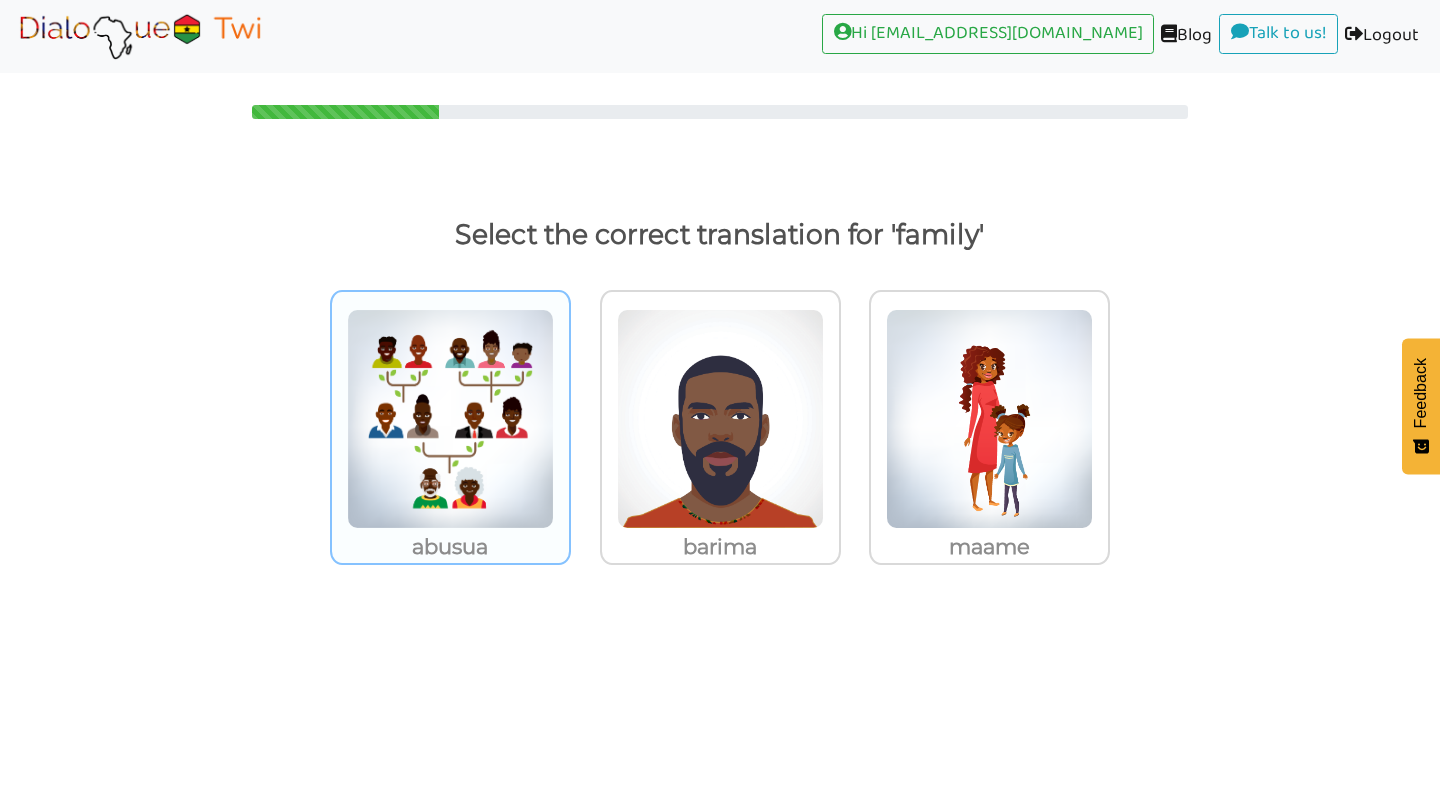 click at bounding box center (450, 419) 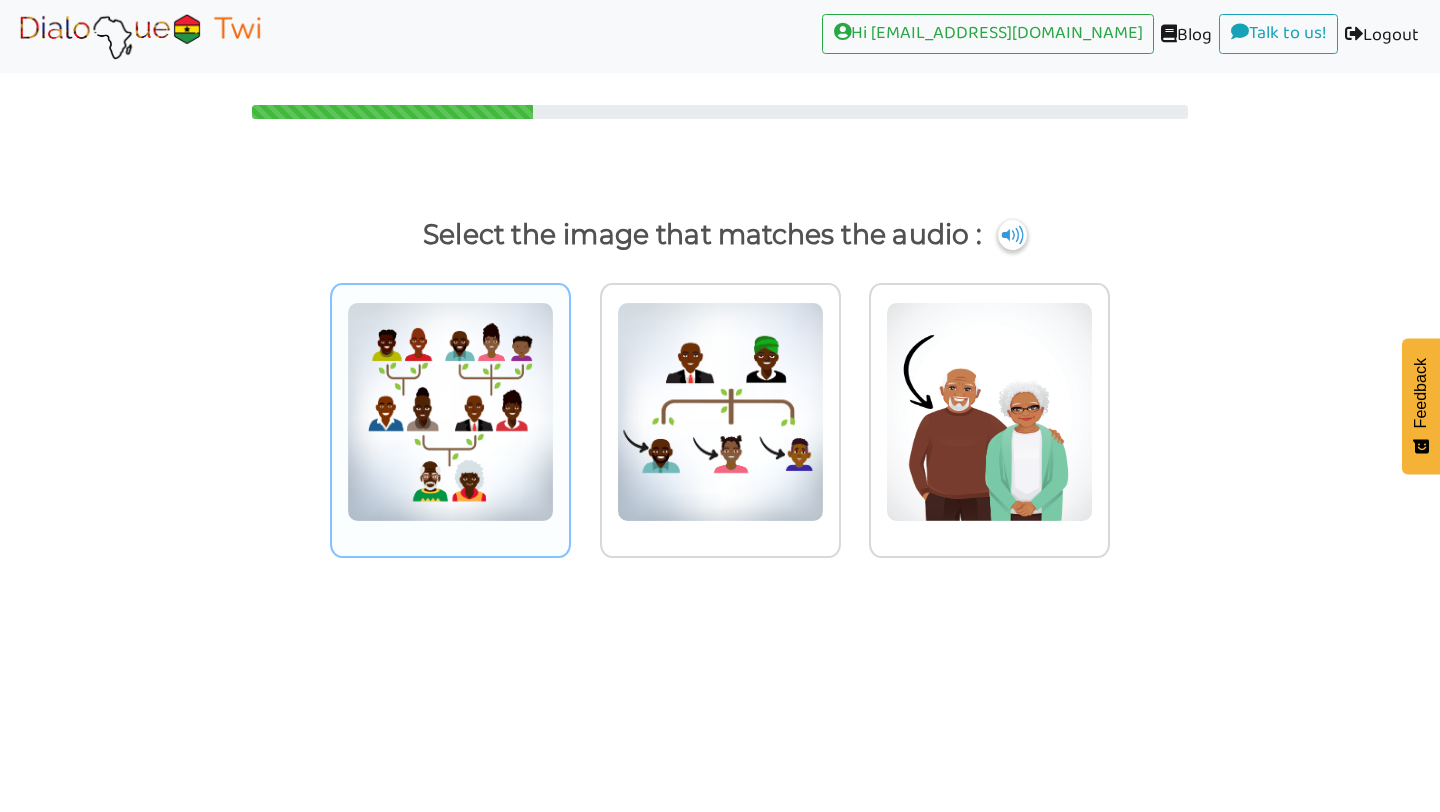click at bounding box center [450, 412] 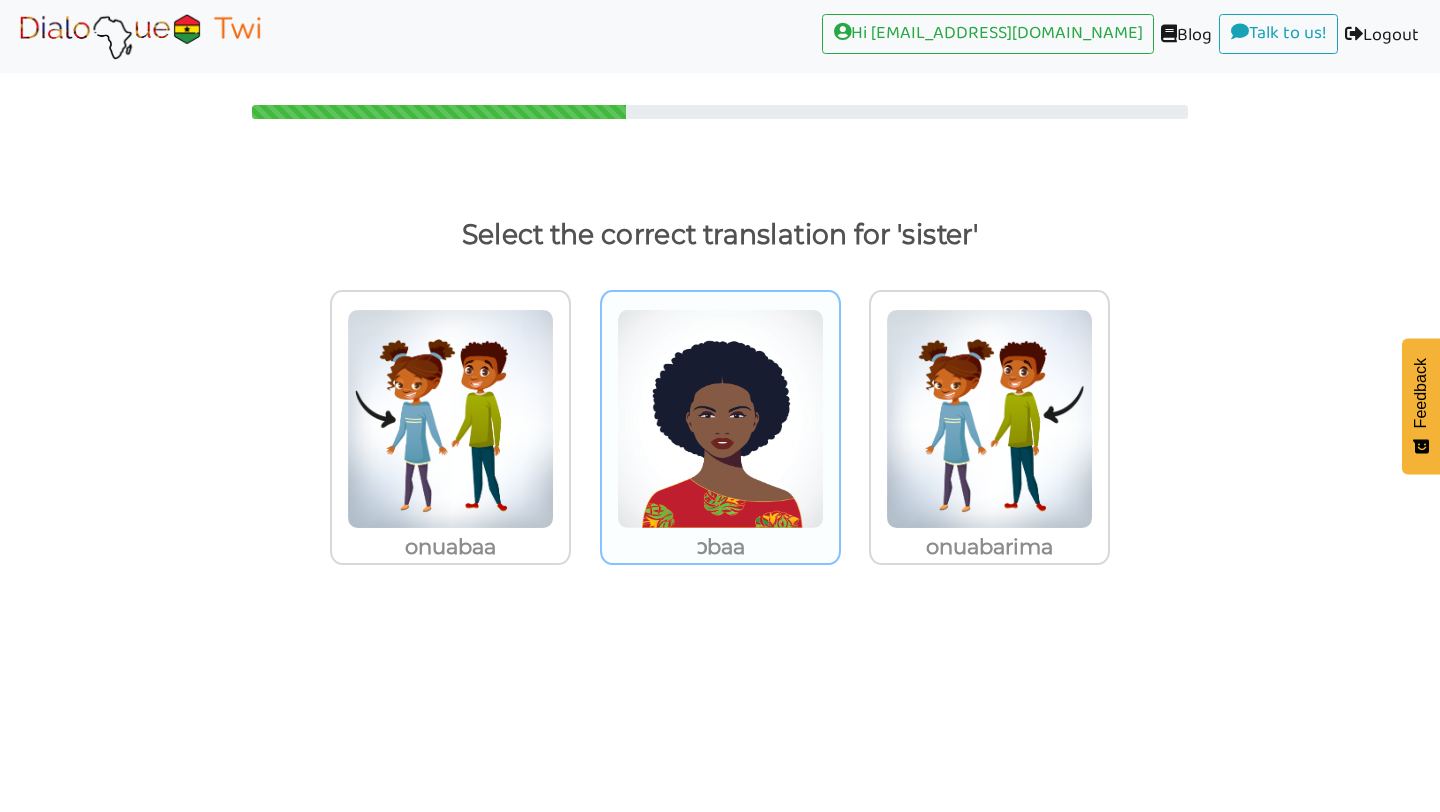 click at bounding box center [450, 419] 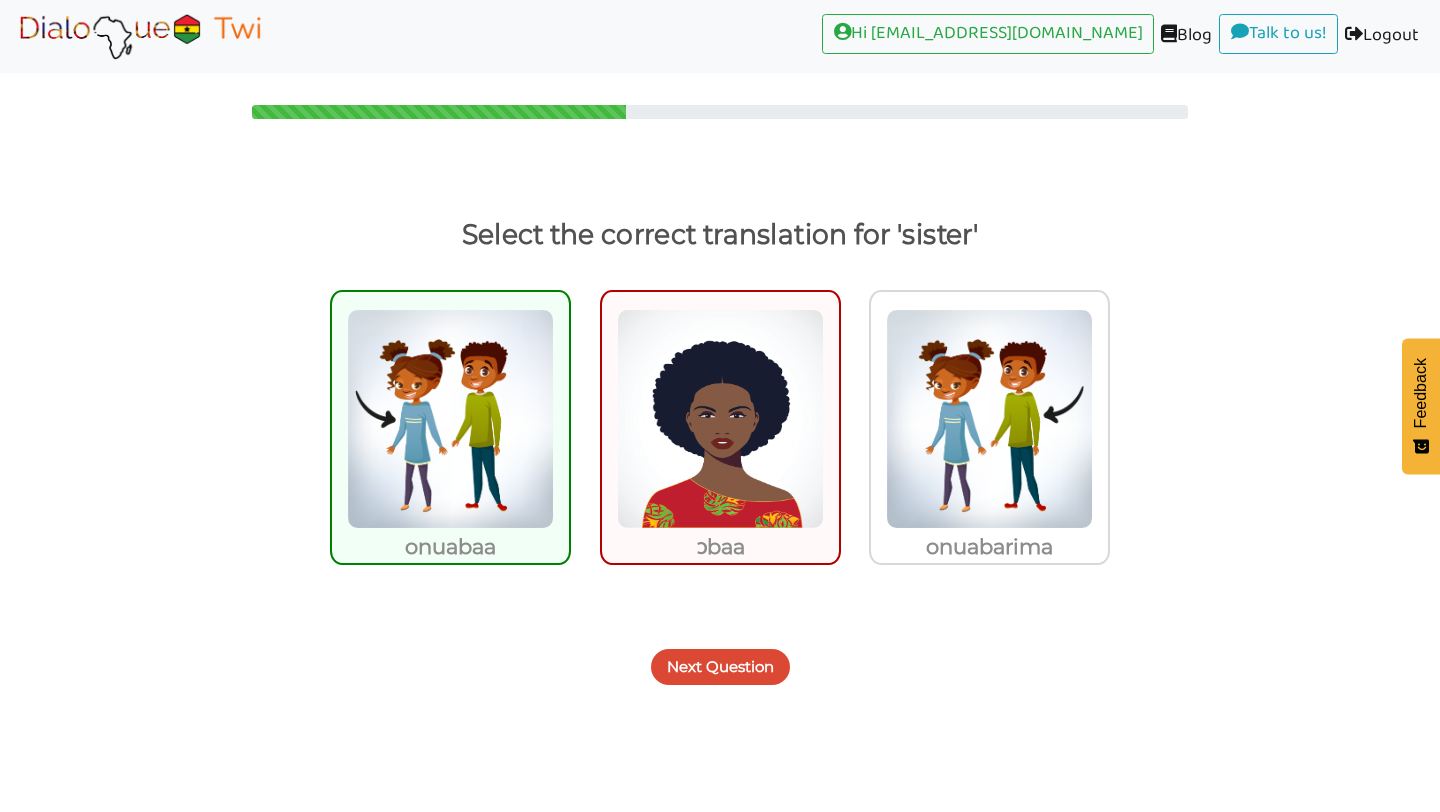 click on "Next Question" at bounding box center (720, 667) 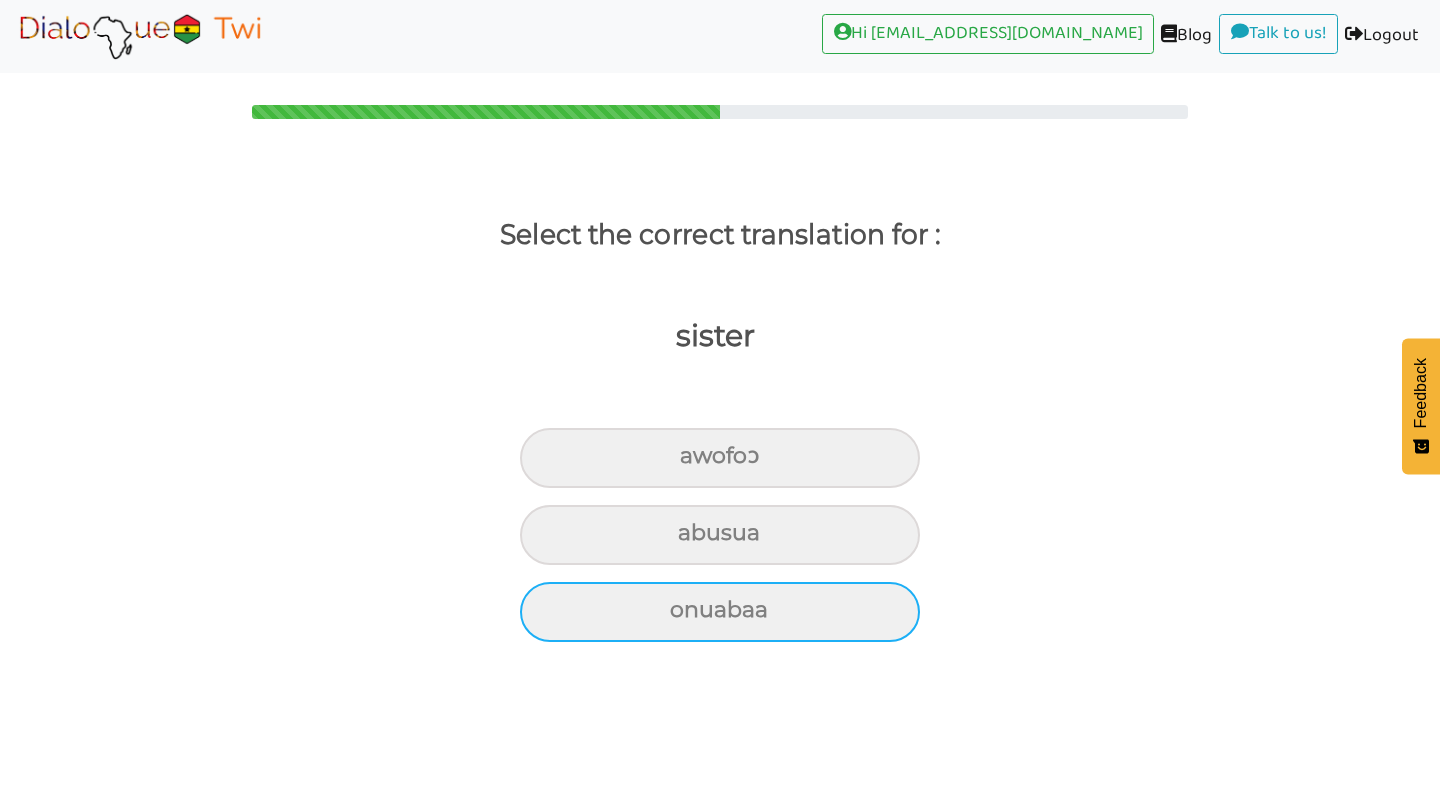 click on "onuabaa" at bounding box center (720, 458) 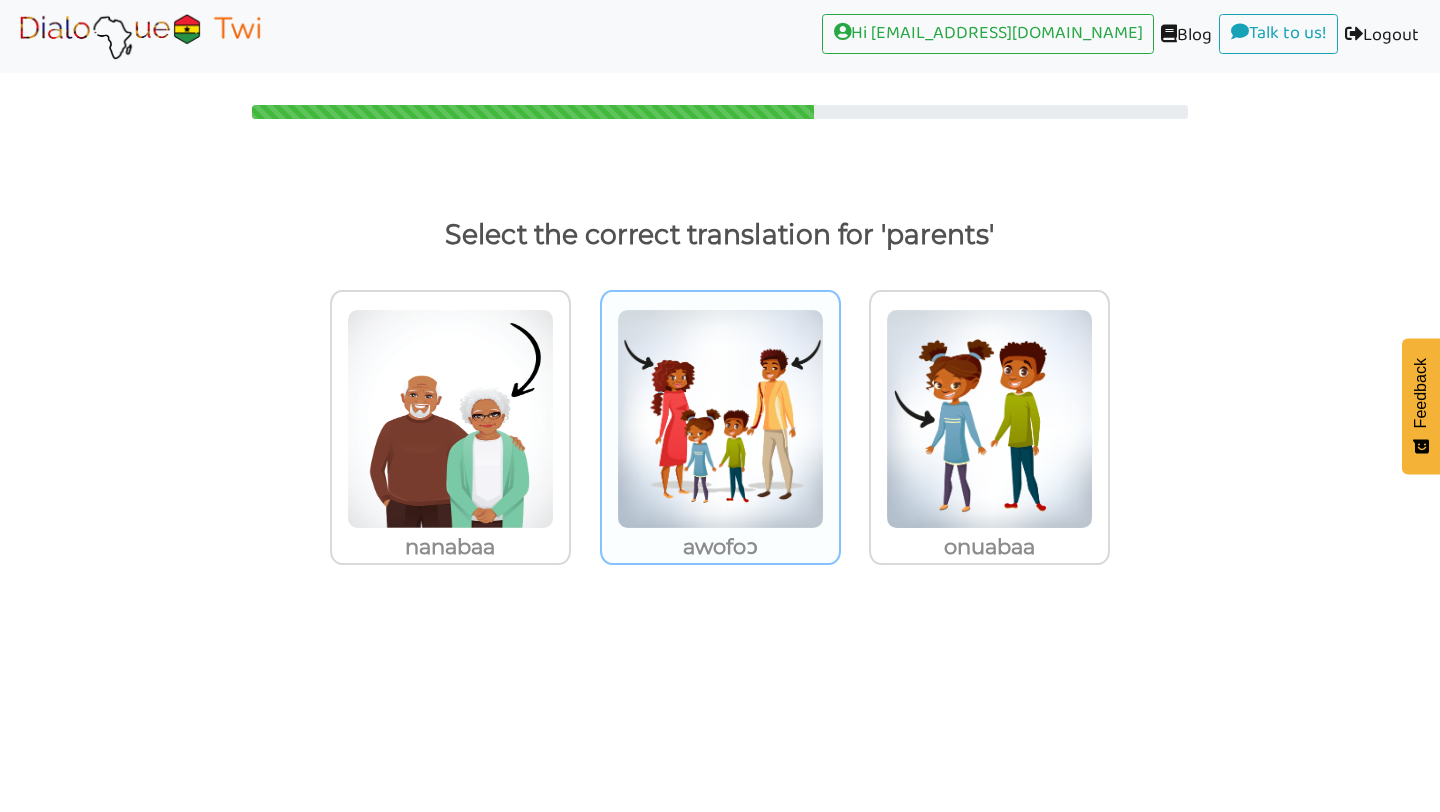 click at bounding box center (450, 419) 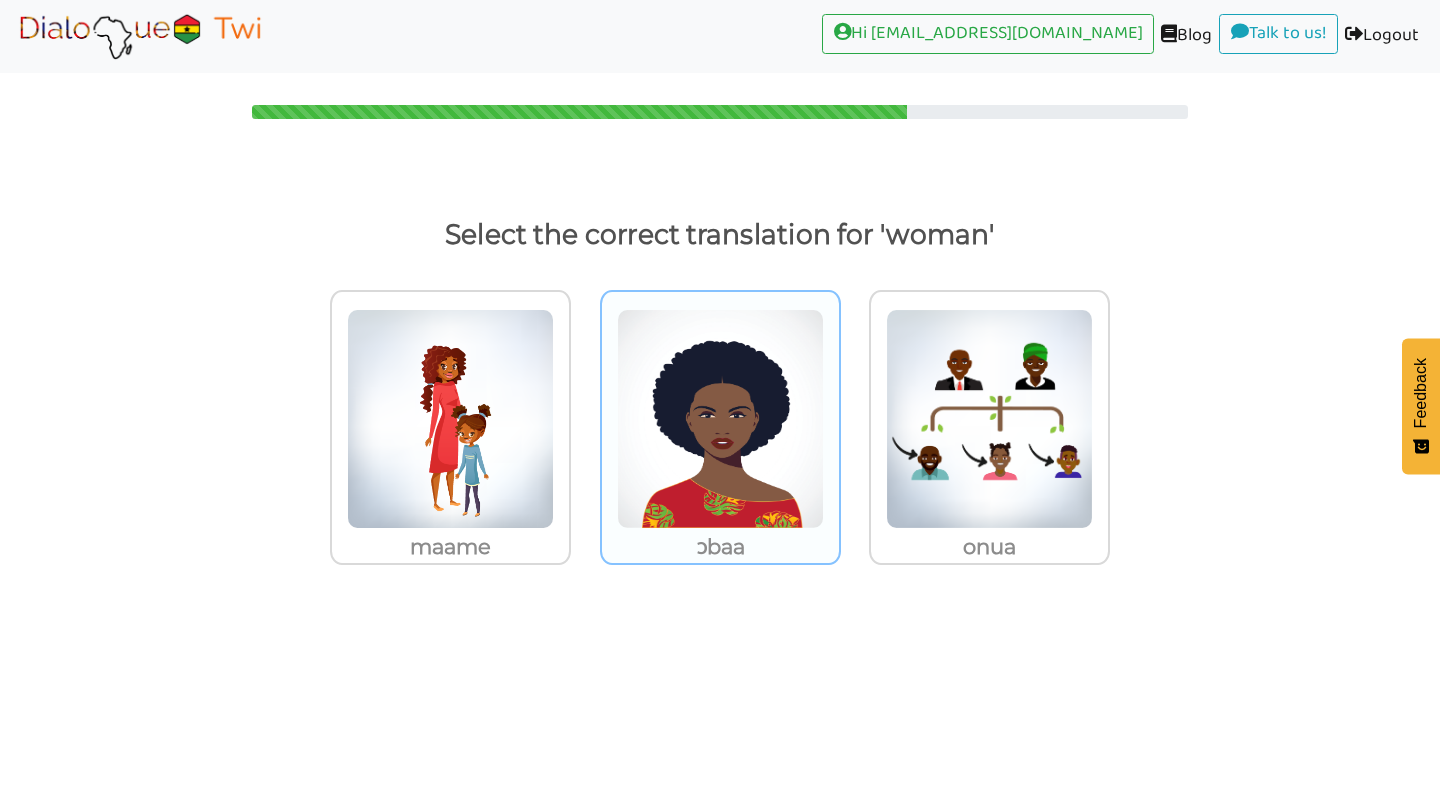 click at bounding box center (450, 419) 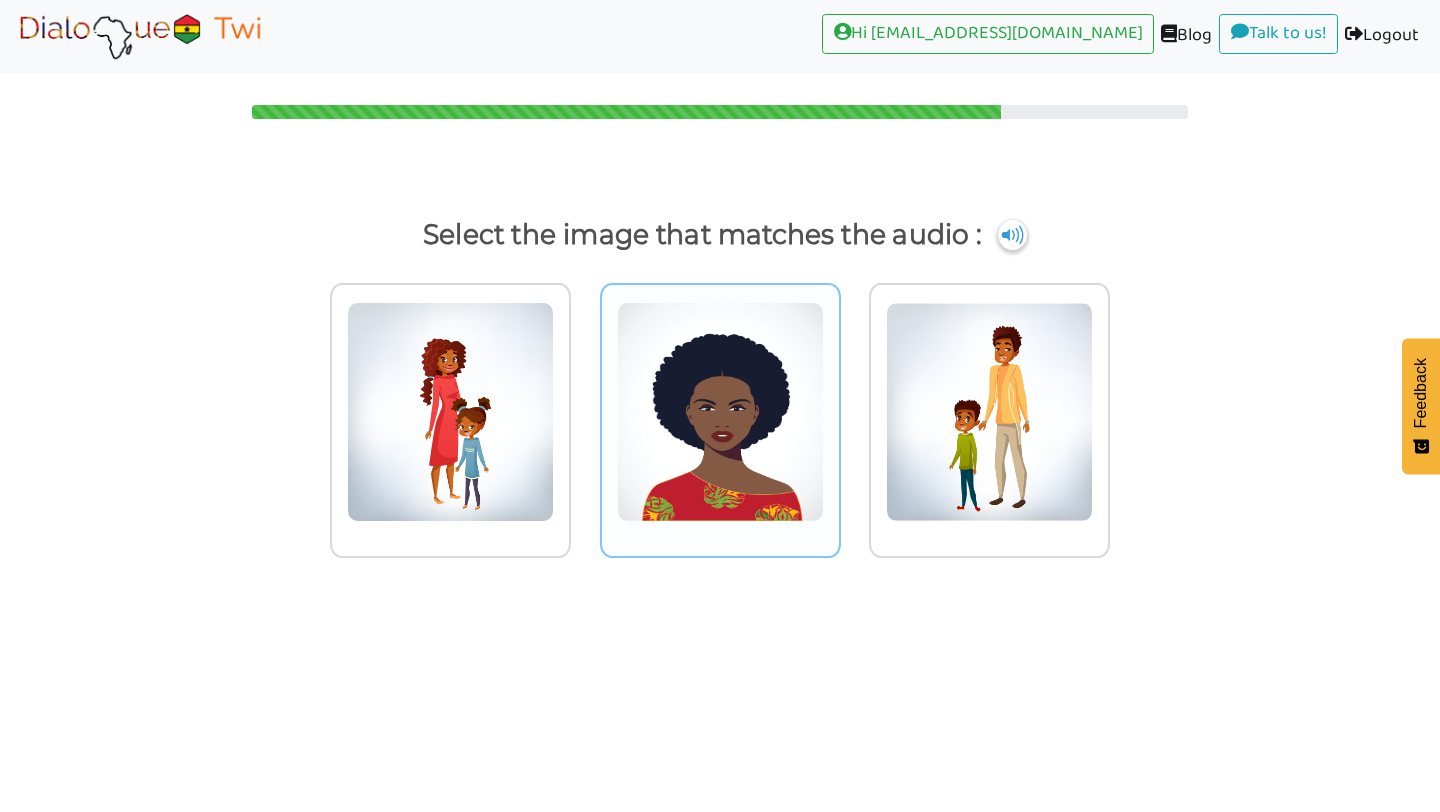 click at bounding box center (450, 412) 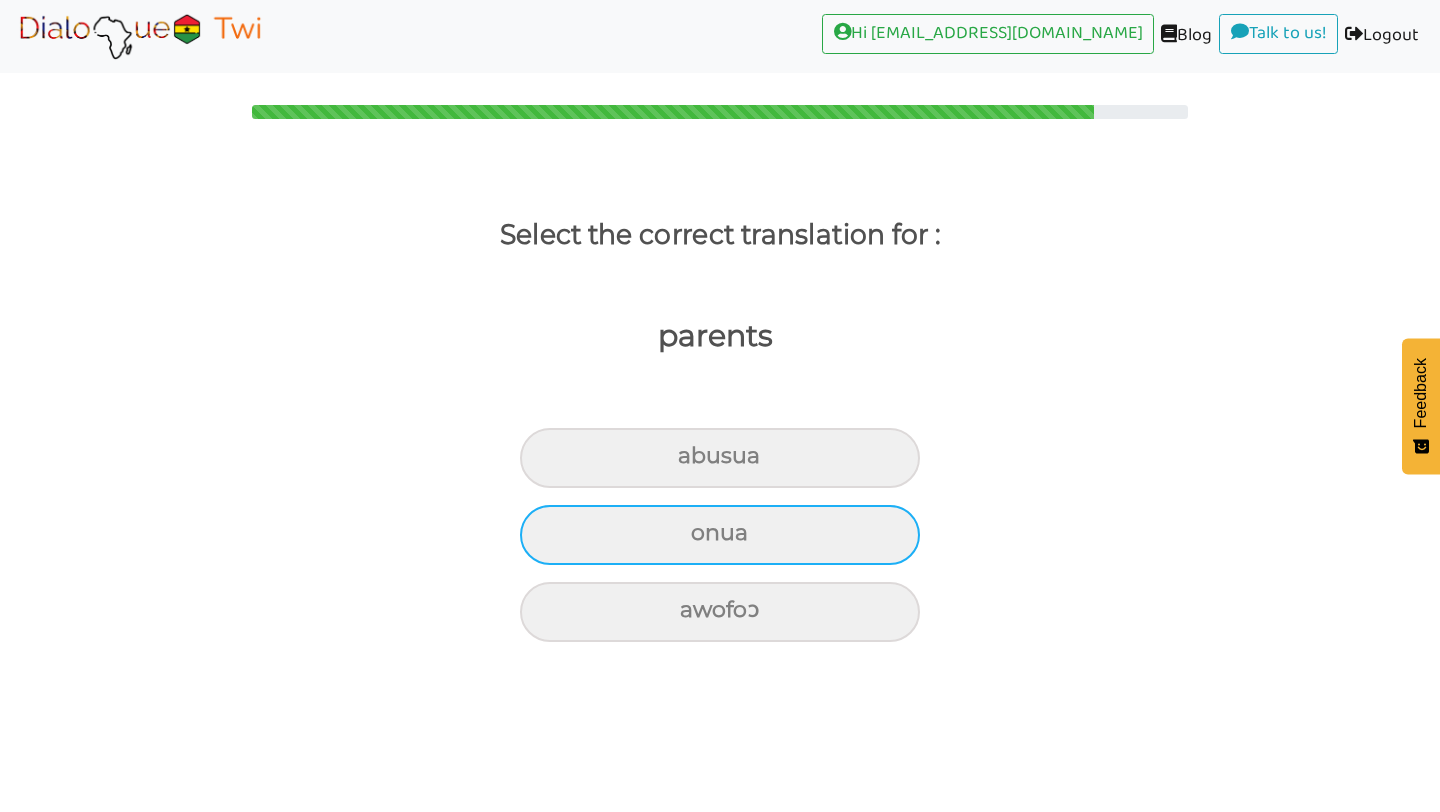 click on "onua" at bounding box center [720, 458] 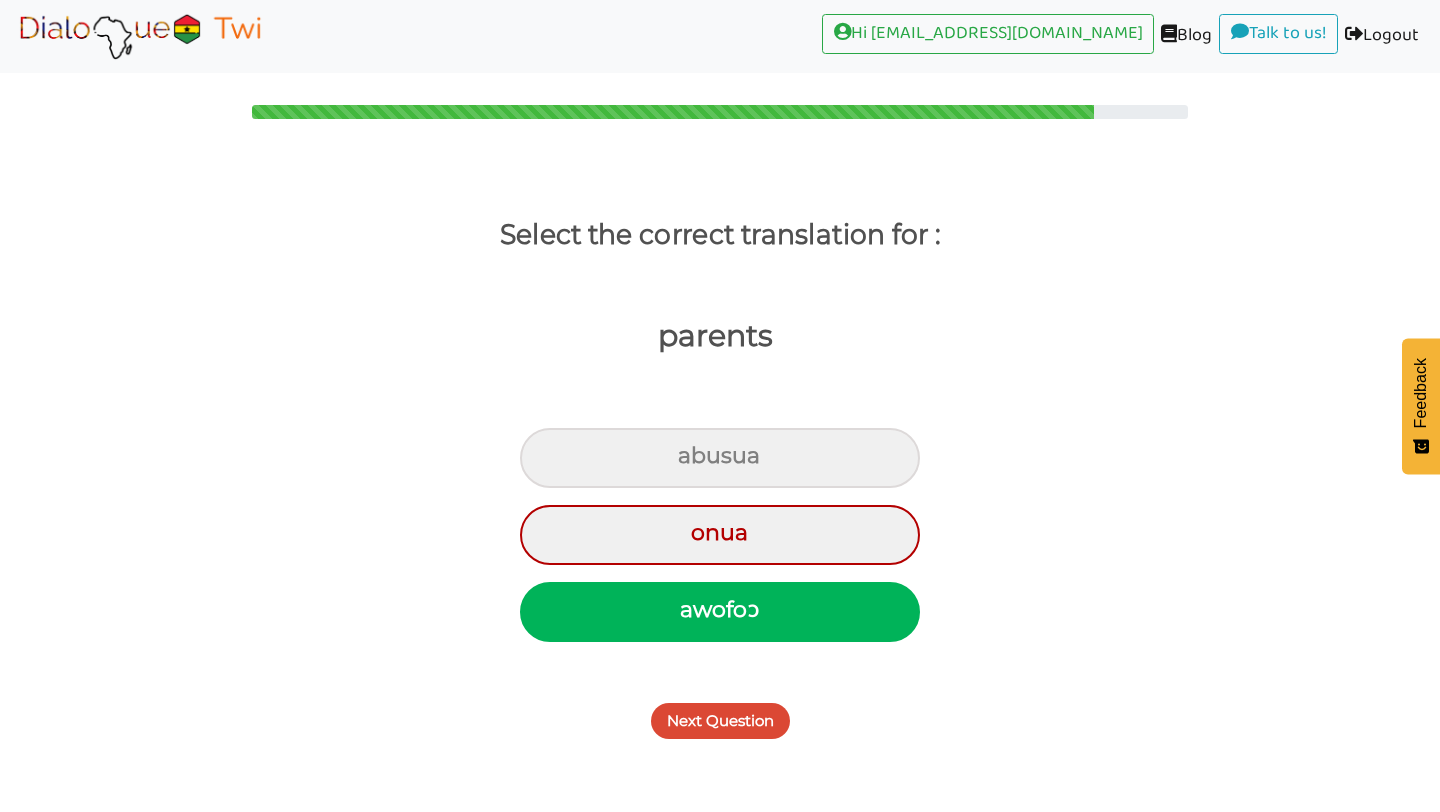 click on "Next Question" at bounding box center [720, 721] 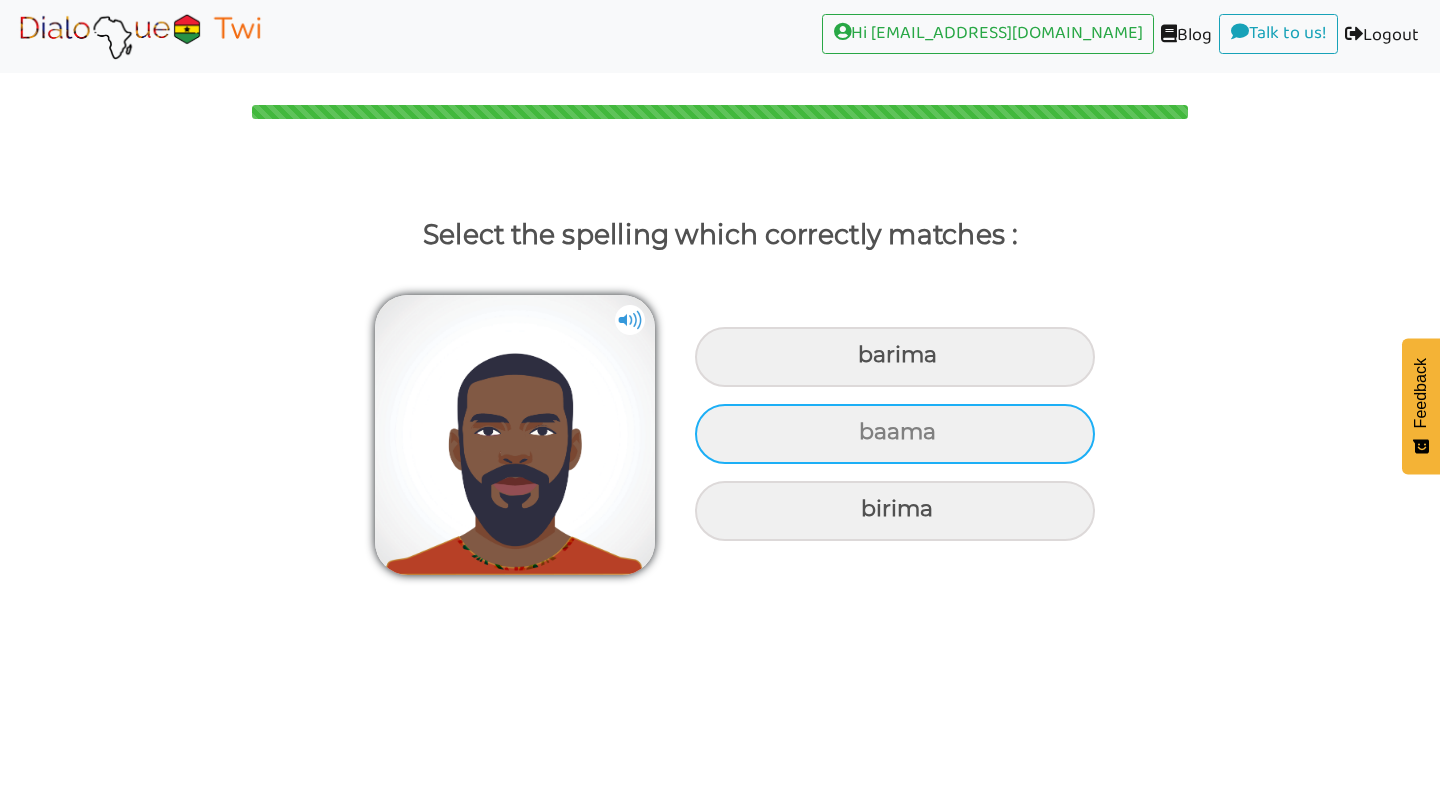 click on "baama" at bounding box center [895, 357] 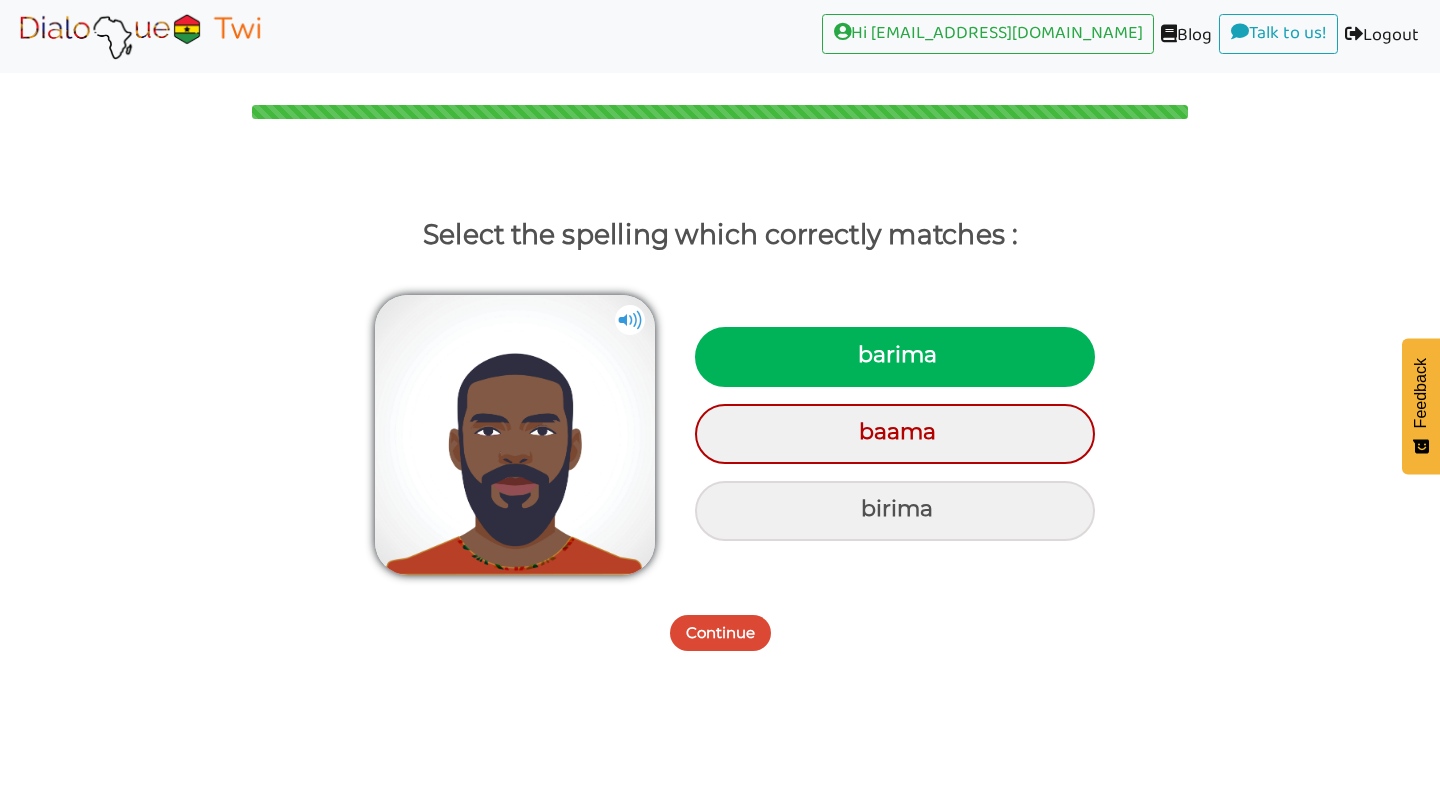 click on "Continue" at bounding box center (720, 633) 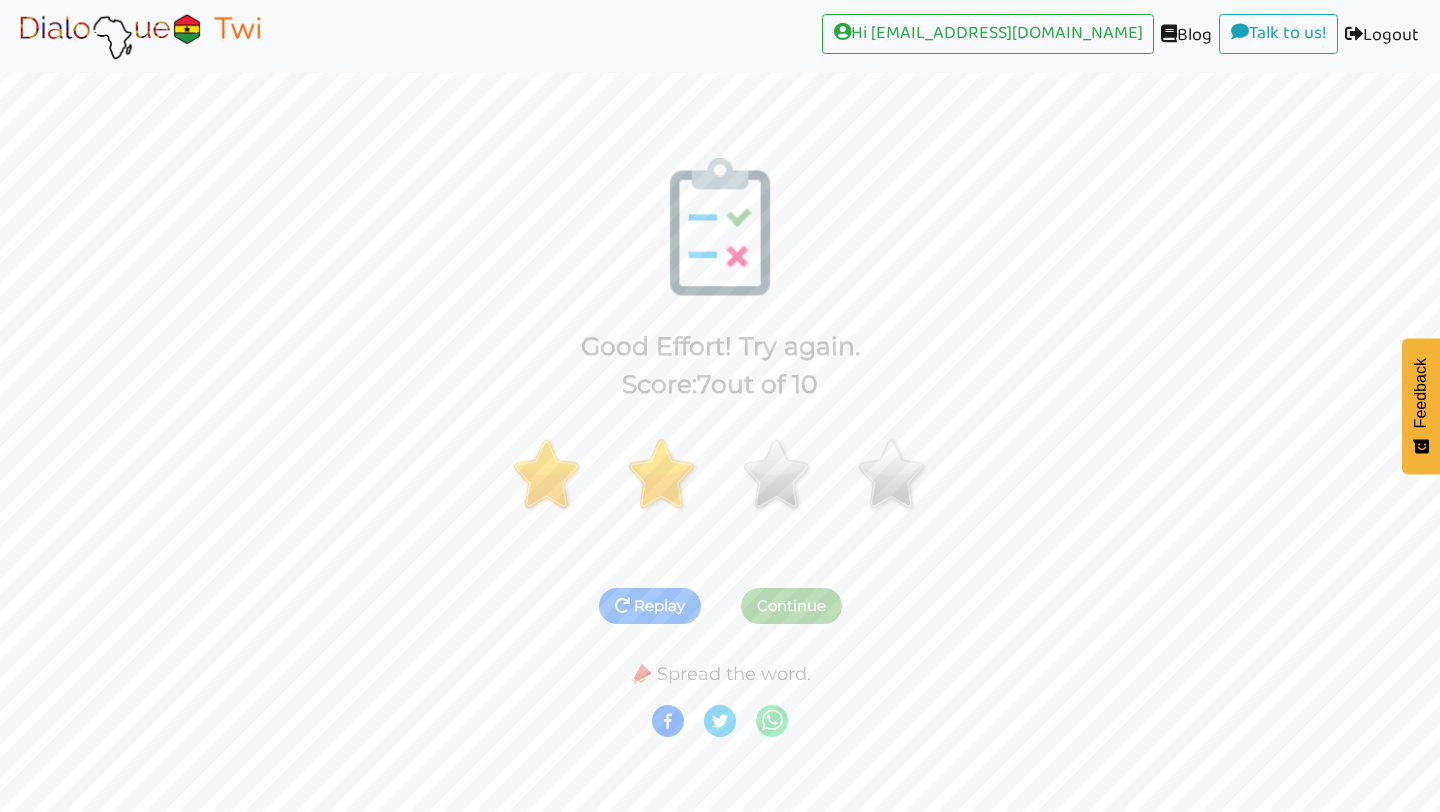 click on "Replay" at bounding box center [650, 606] 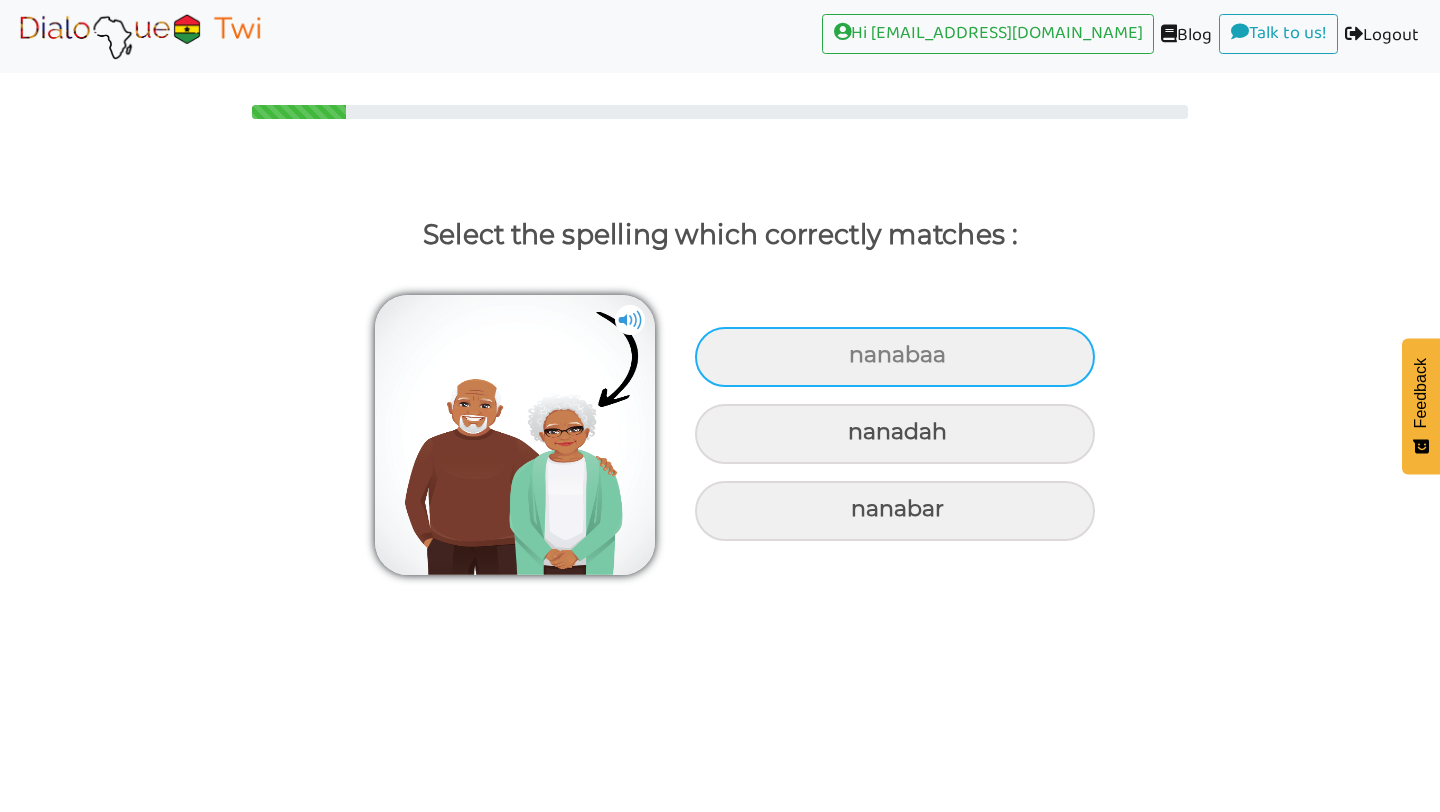 click on "nanabaa" at bounding box center [895, 357] 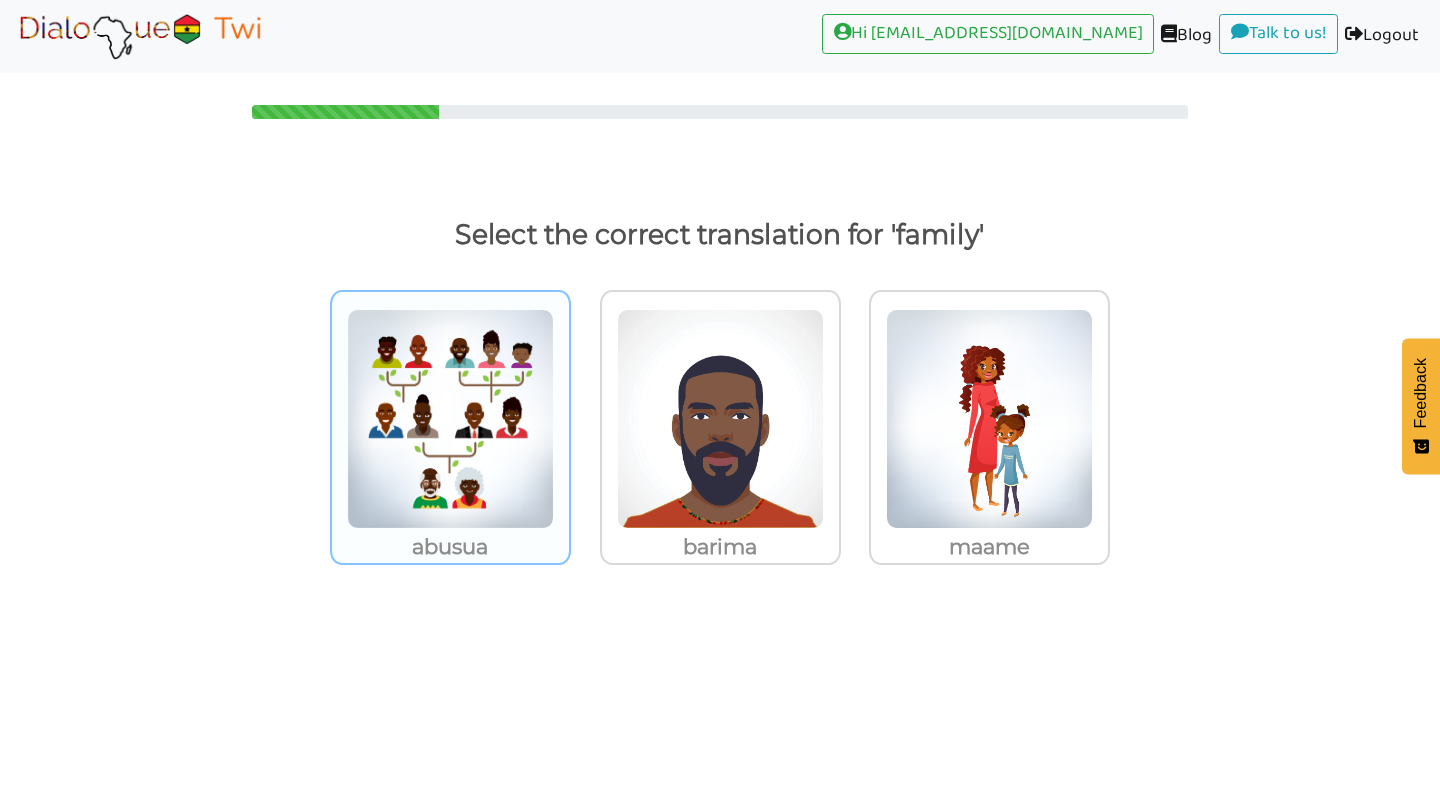 click at bounding box center [450, 419] 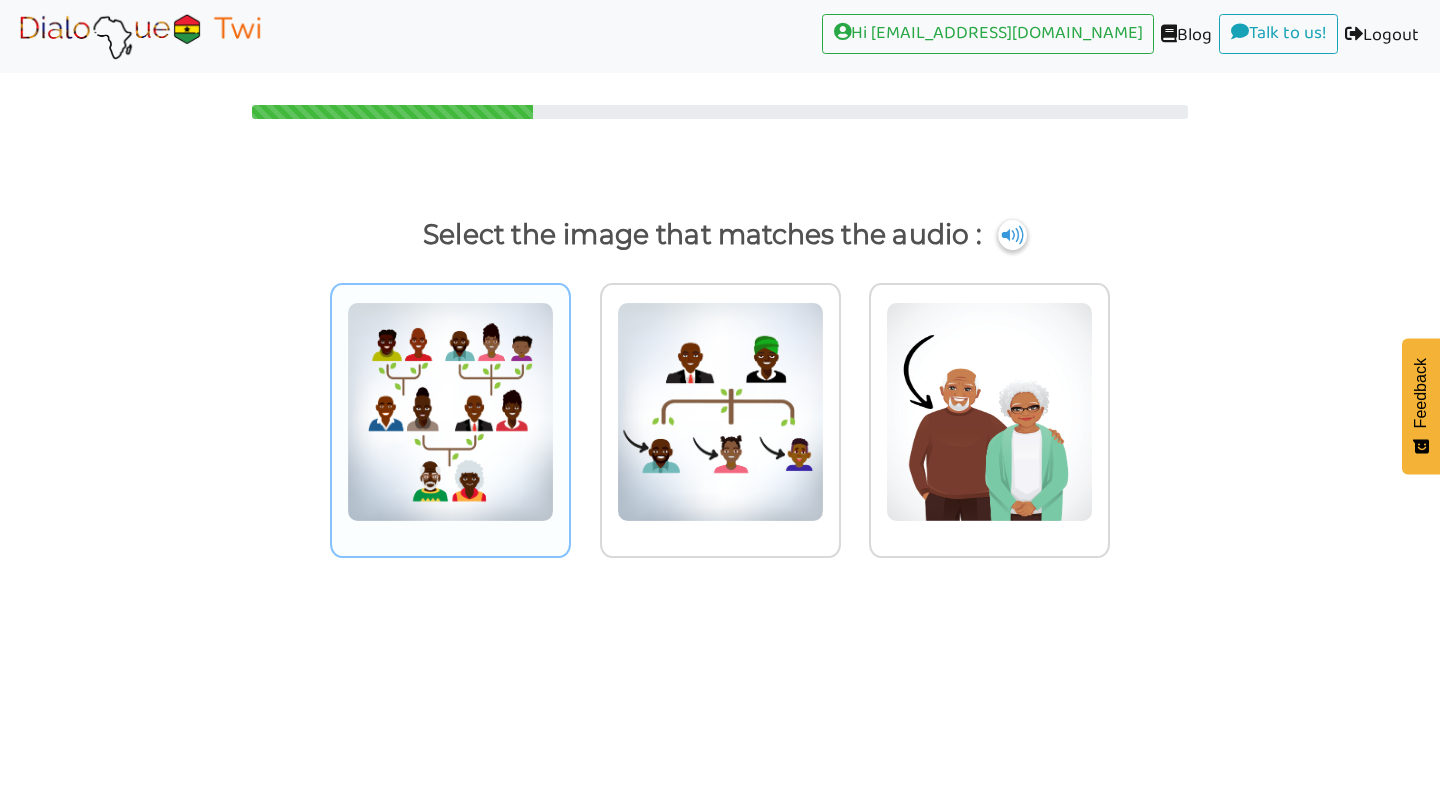 click at bounding box center (450, 412) 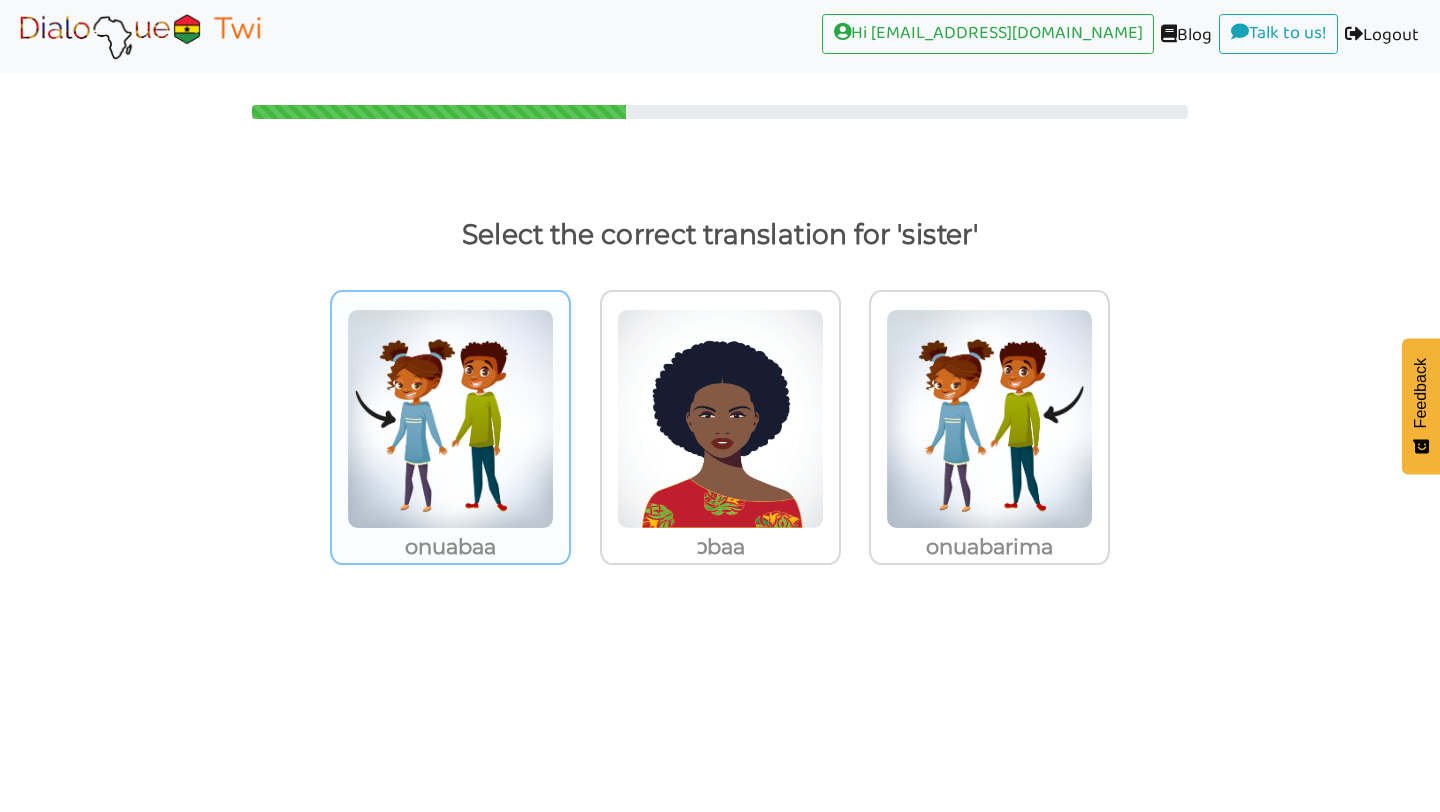 click at bounding box center (450, 419) 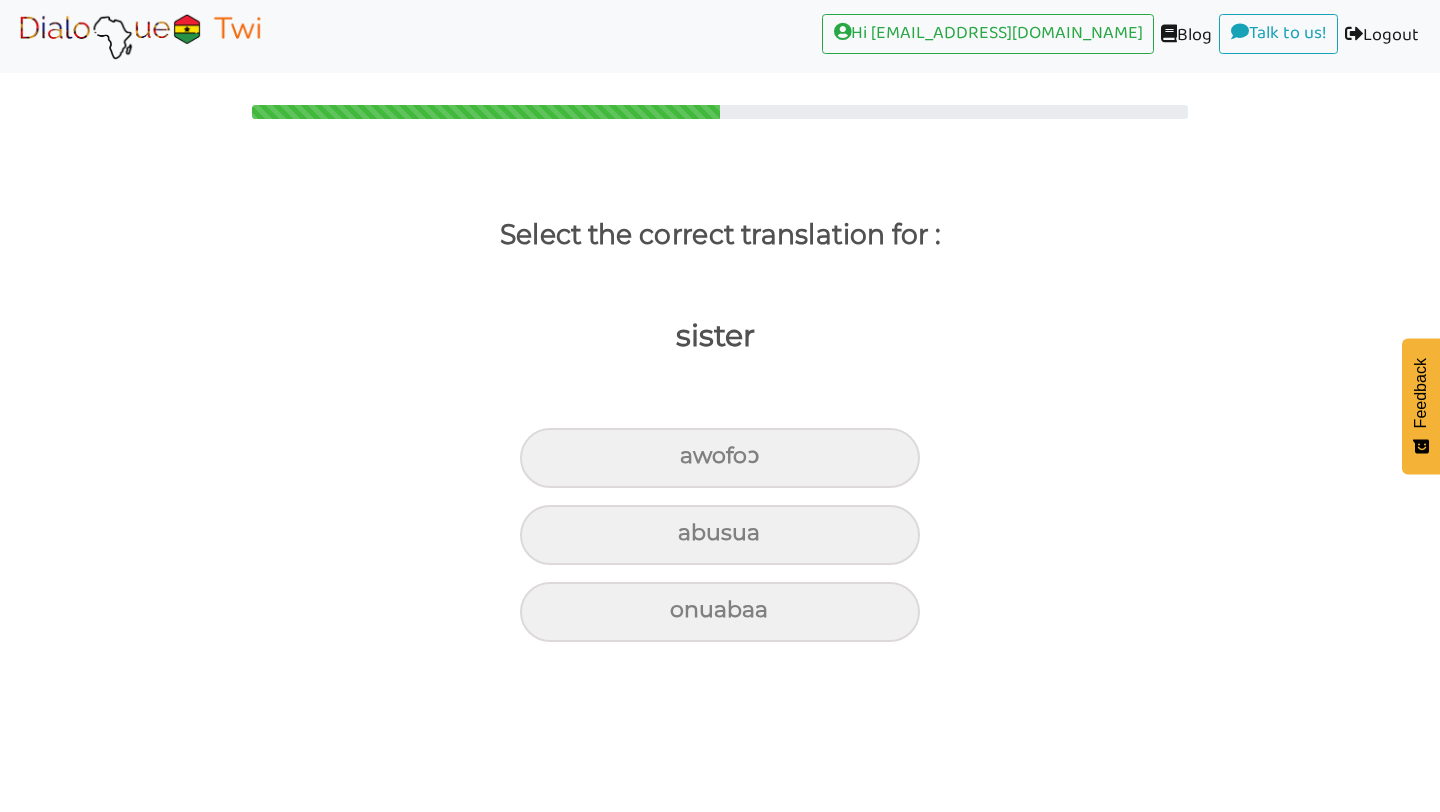 click on "sister   [PERSON_NAME]" at bounding box center [720, 480] 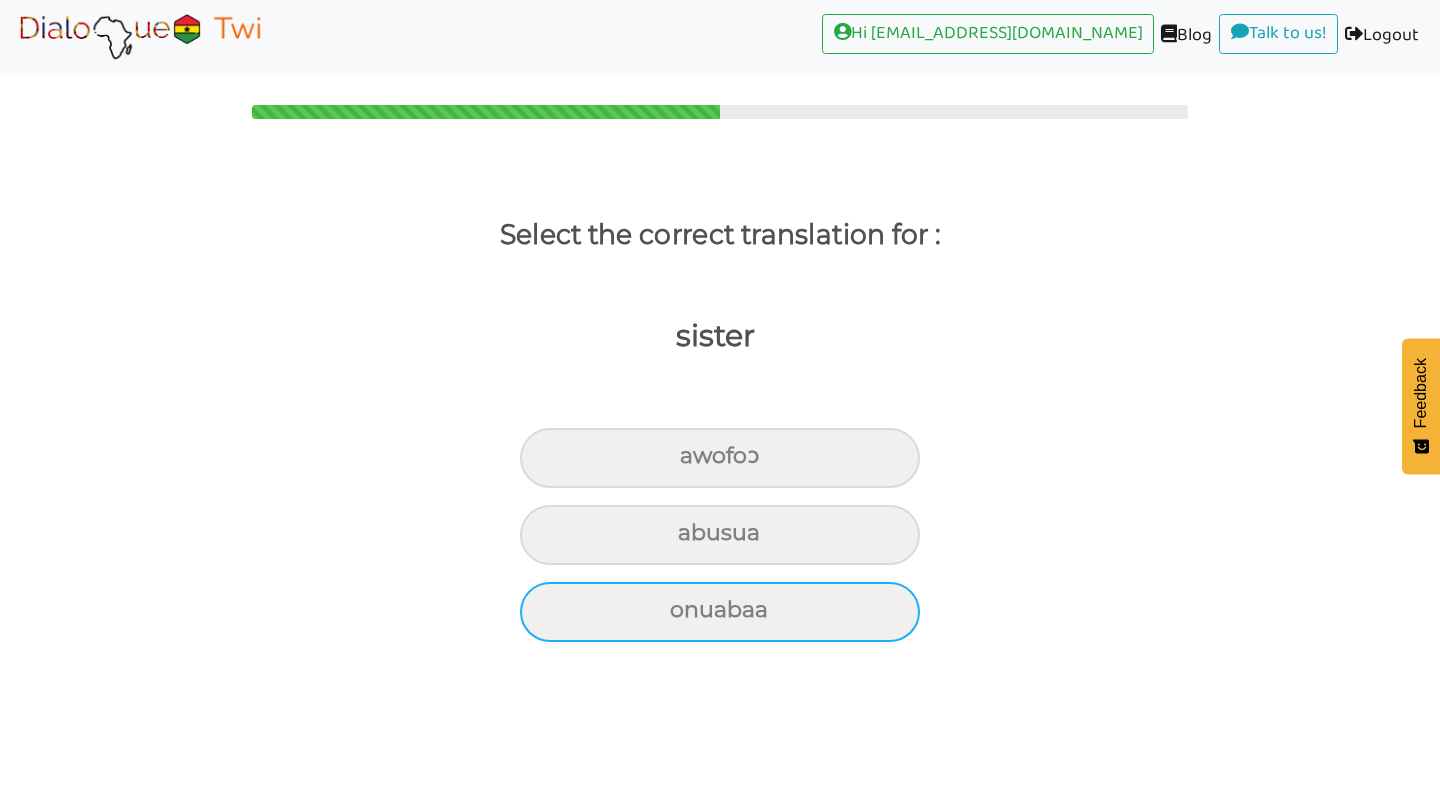 click on "onuabaa" at bounding box center [720, 458] 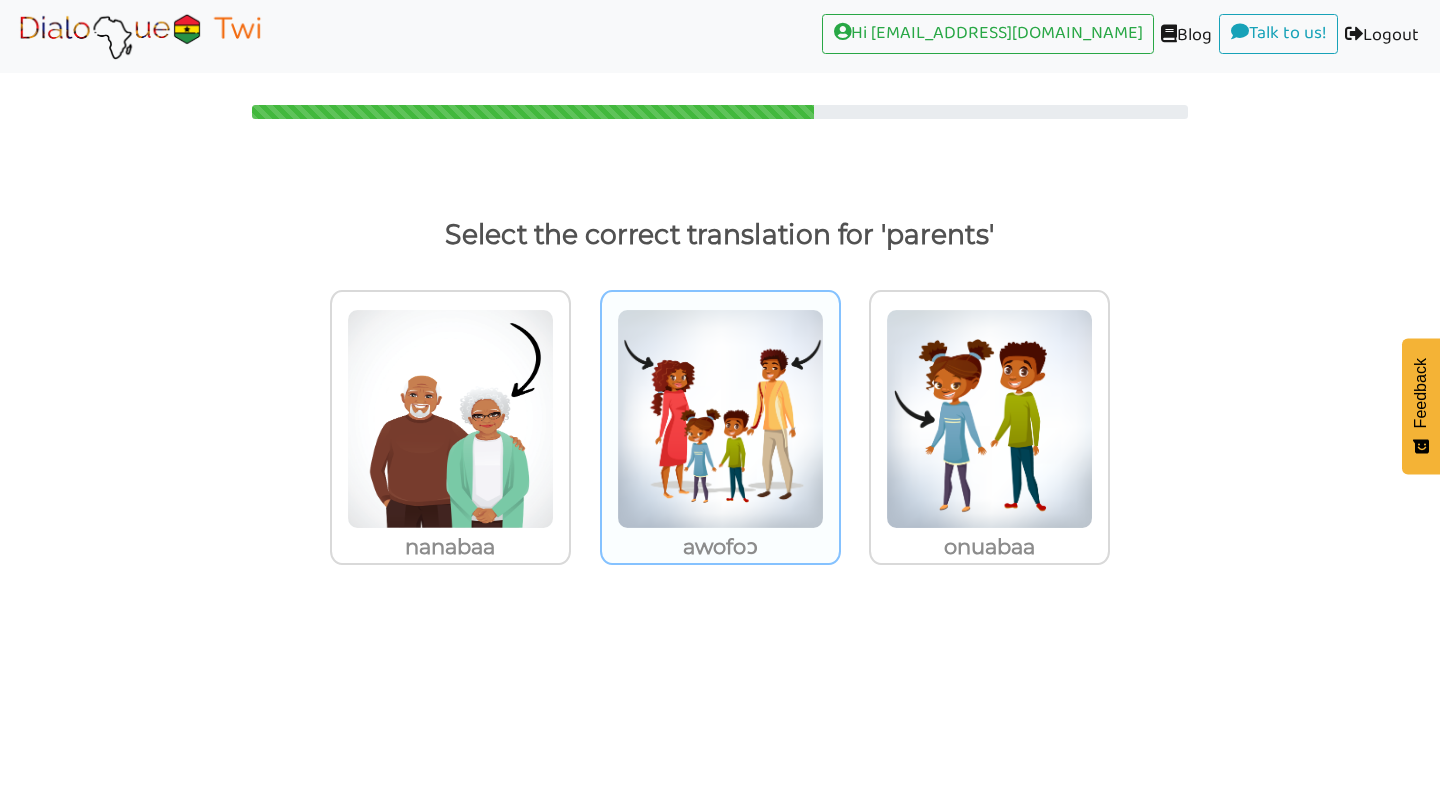 click at bounding box center (450, 419) 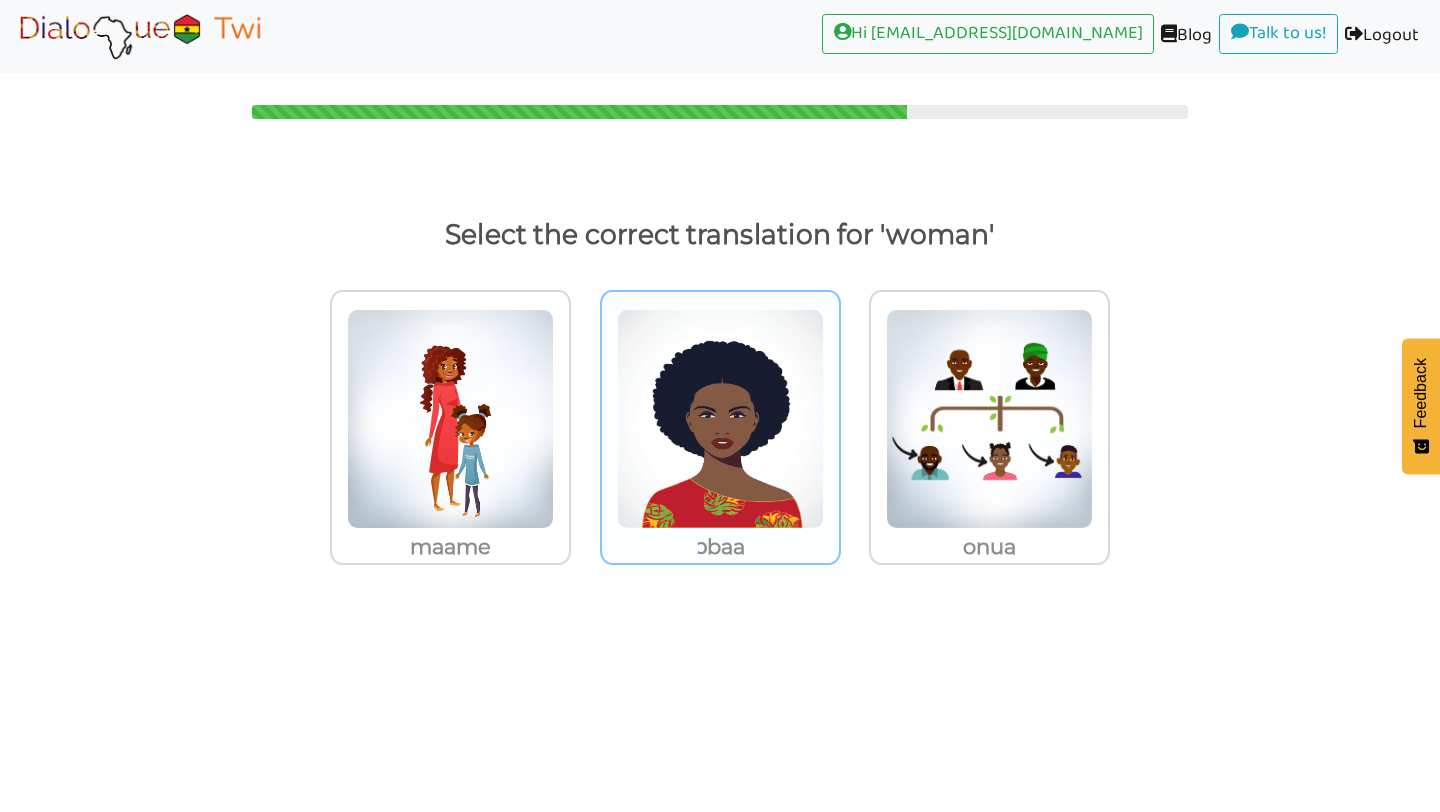click at bounding box center [450, 419] 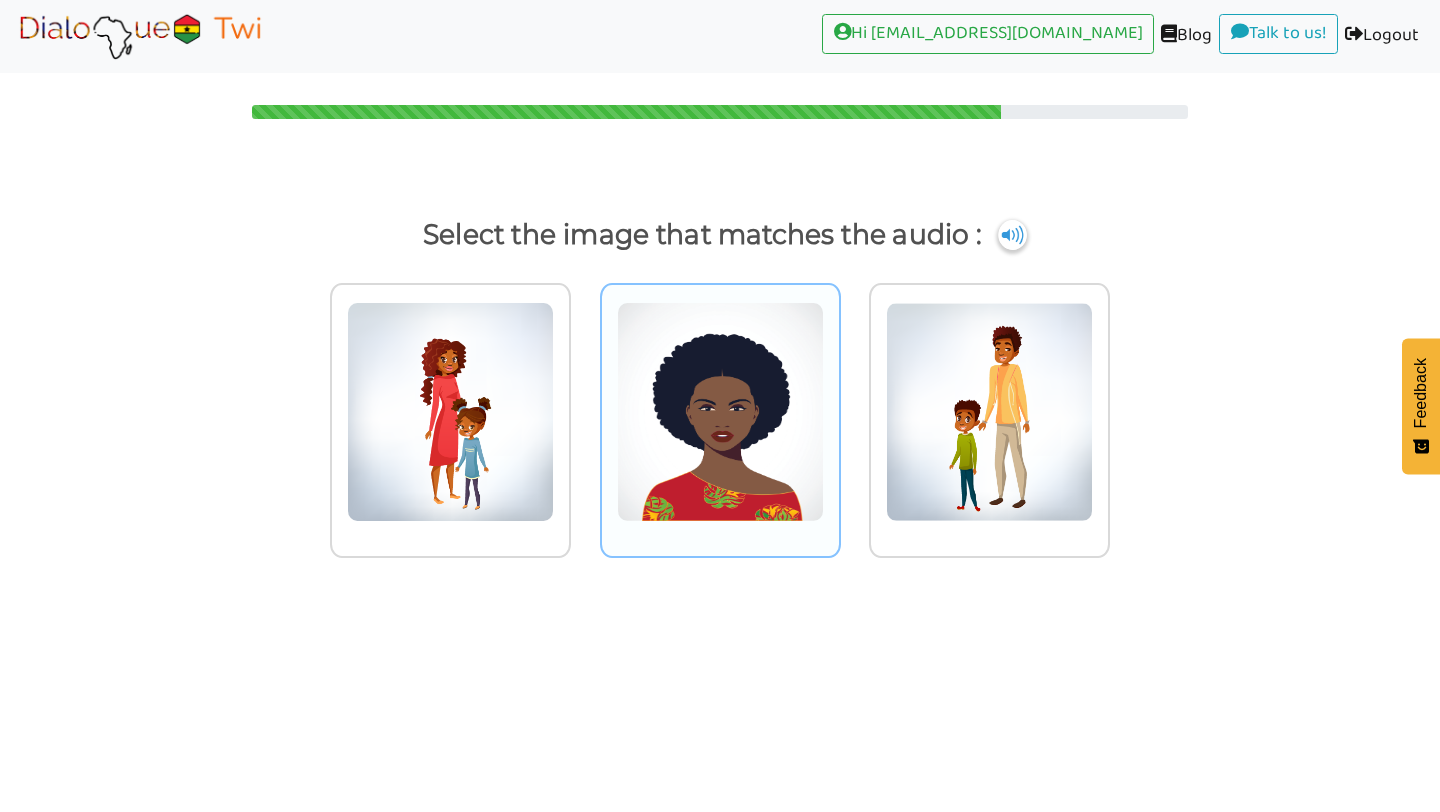click at bounding box center (450, 412) 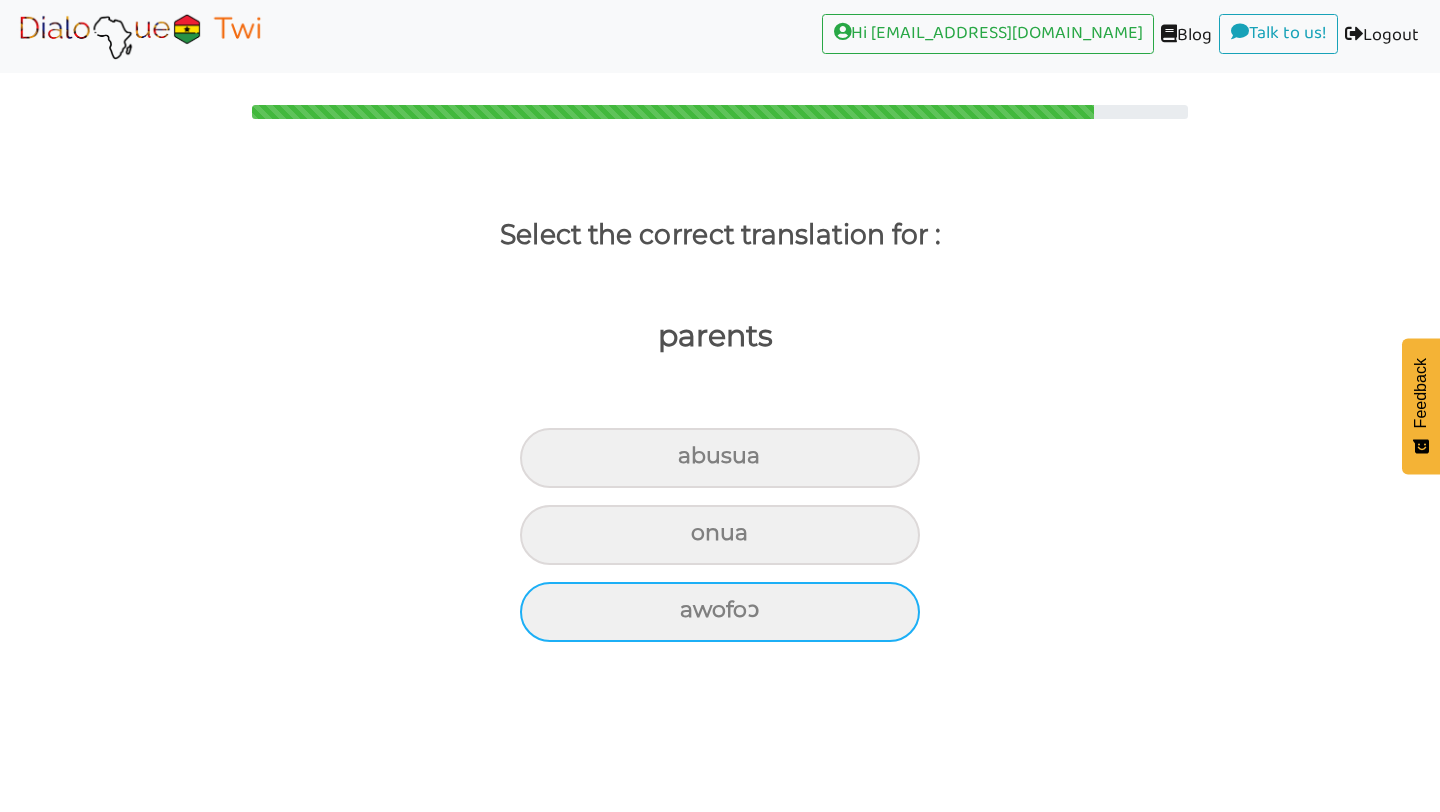 click on "awofoɔ" at bounding box center (720, 458) 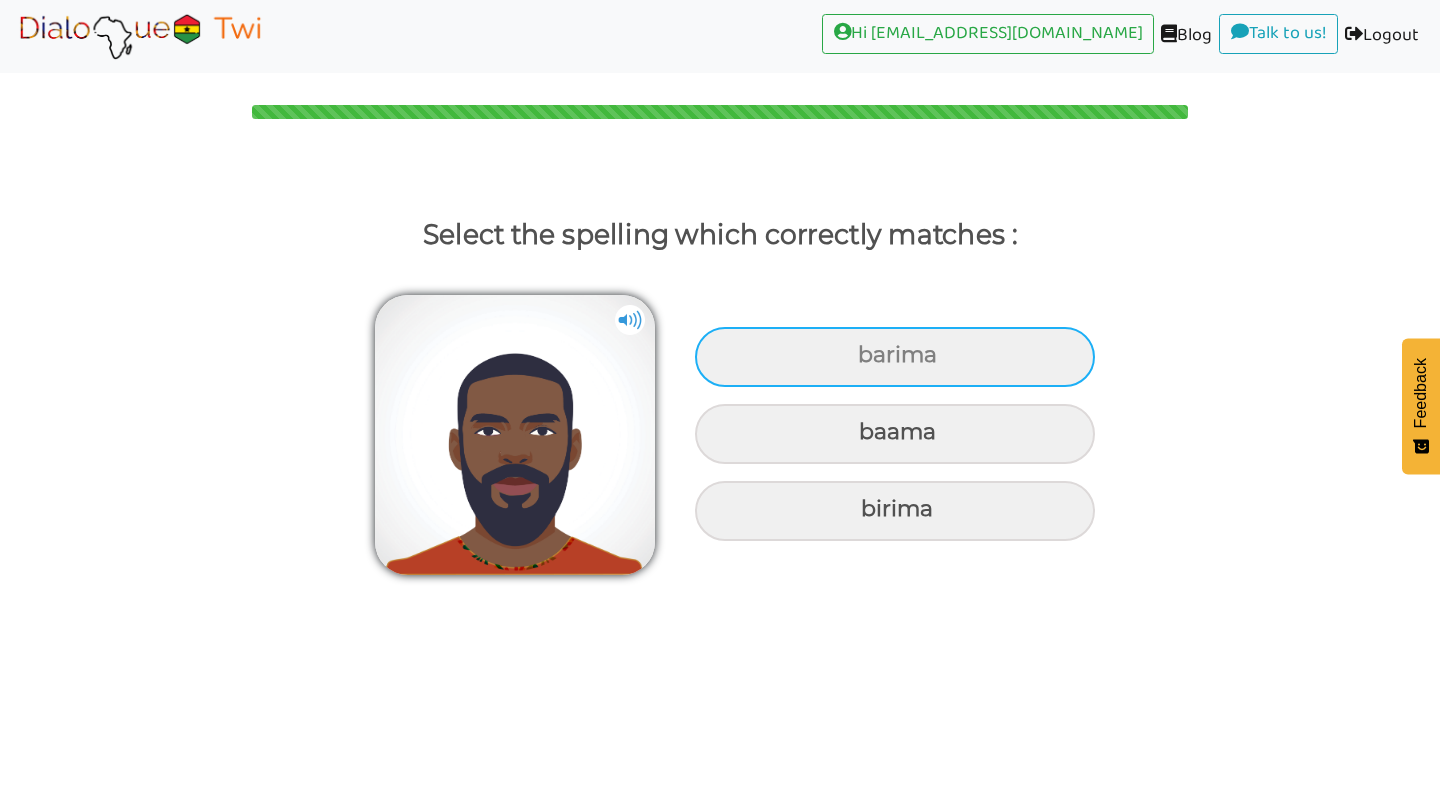 click on "barima" at bounding box center (895, 357) 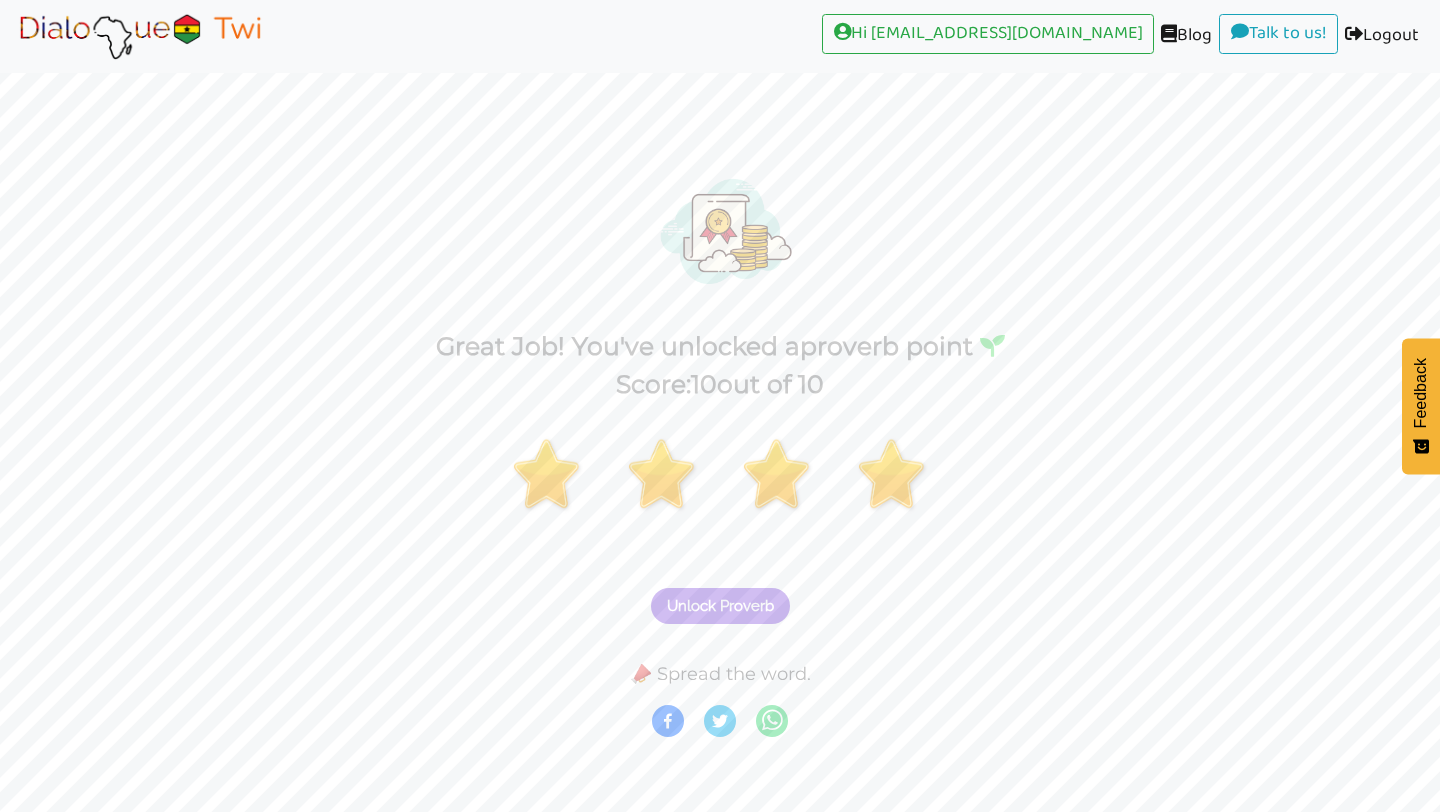 click on "Unlock Proverb" at bounding box center (720, 606) 